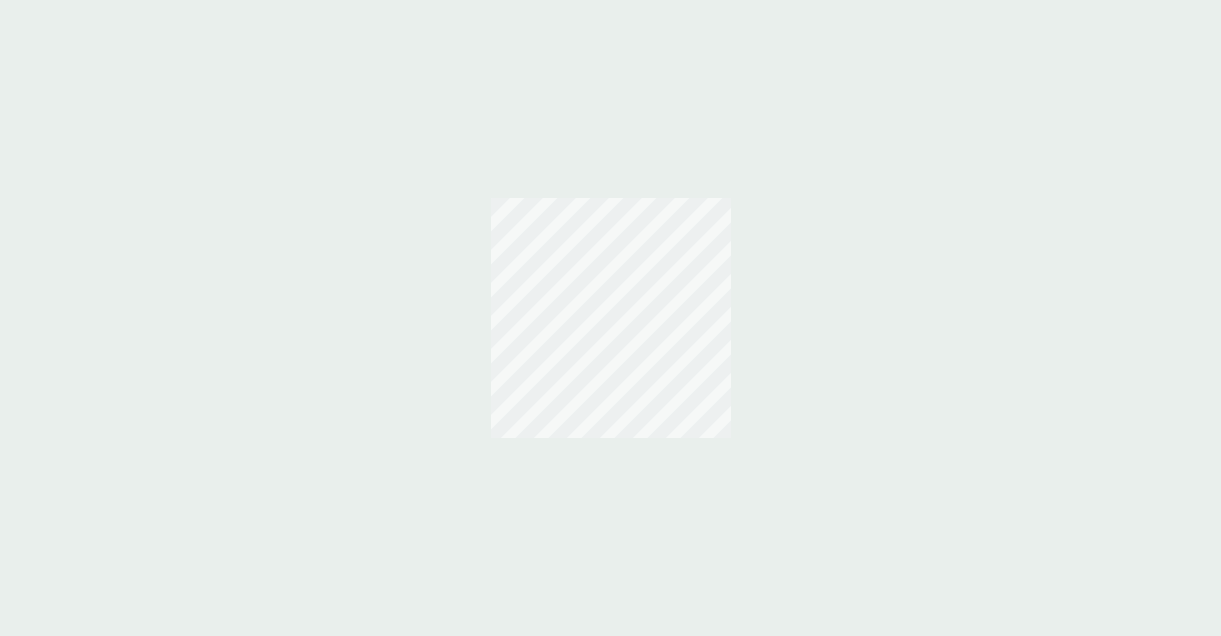 scroll, scrollTop: 0, scrollLeft: 0, axis: both 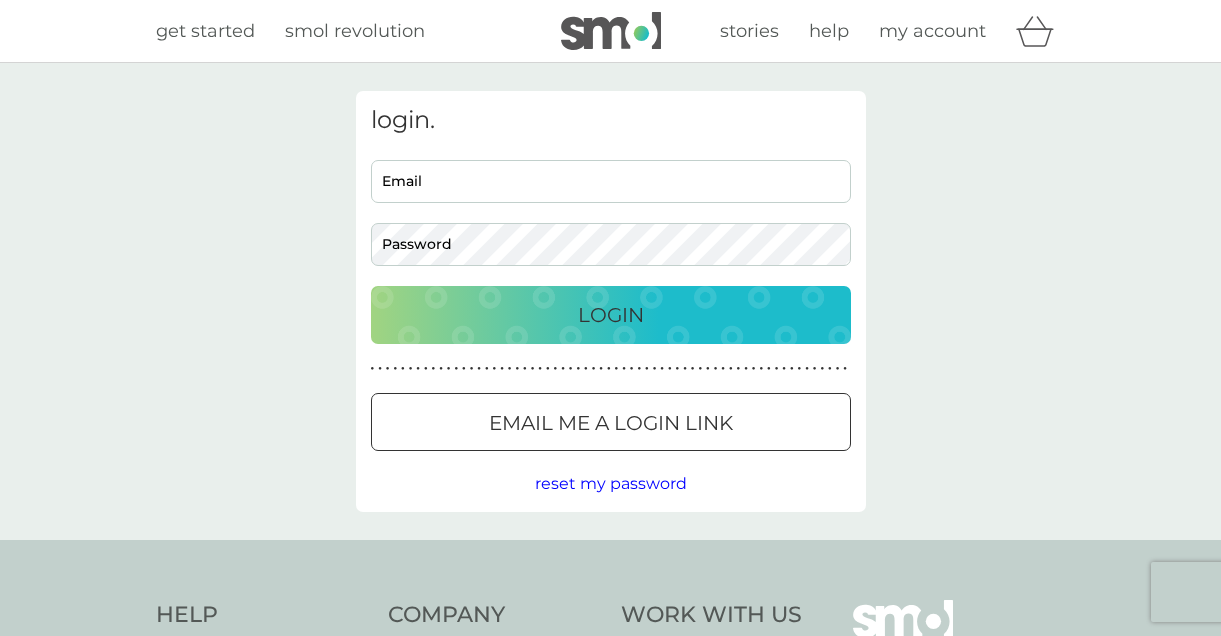 click on "Email me a login link" at bounding box center [611, 423] 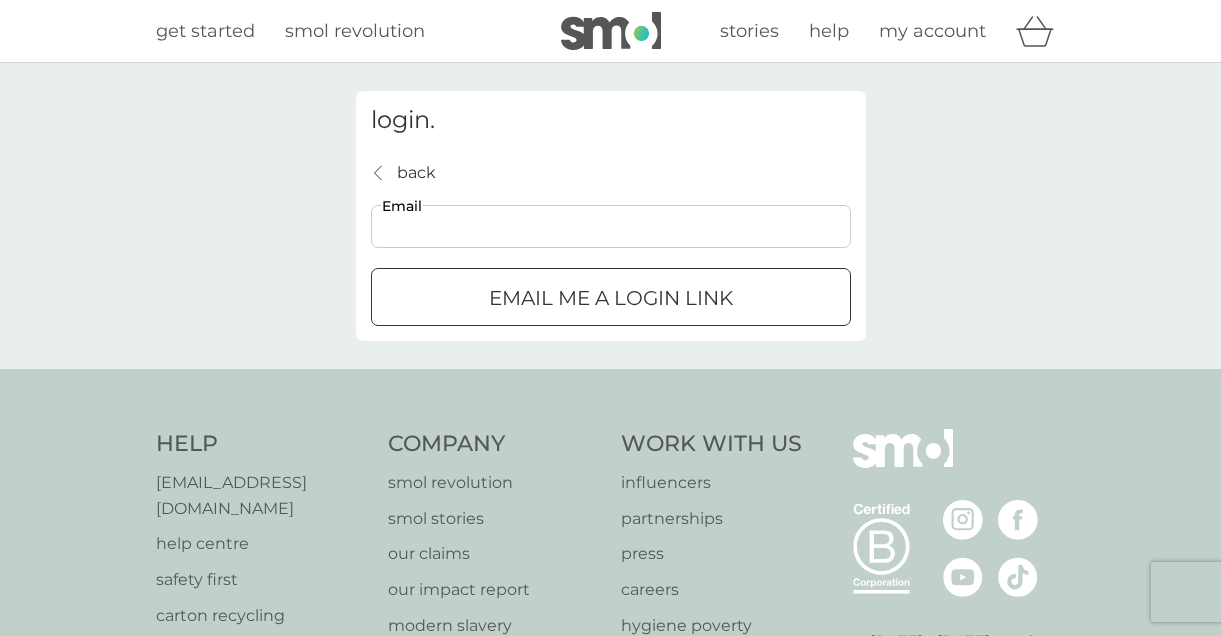 click on "Email" at bounding box center (611, 226) 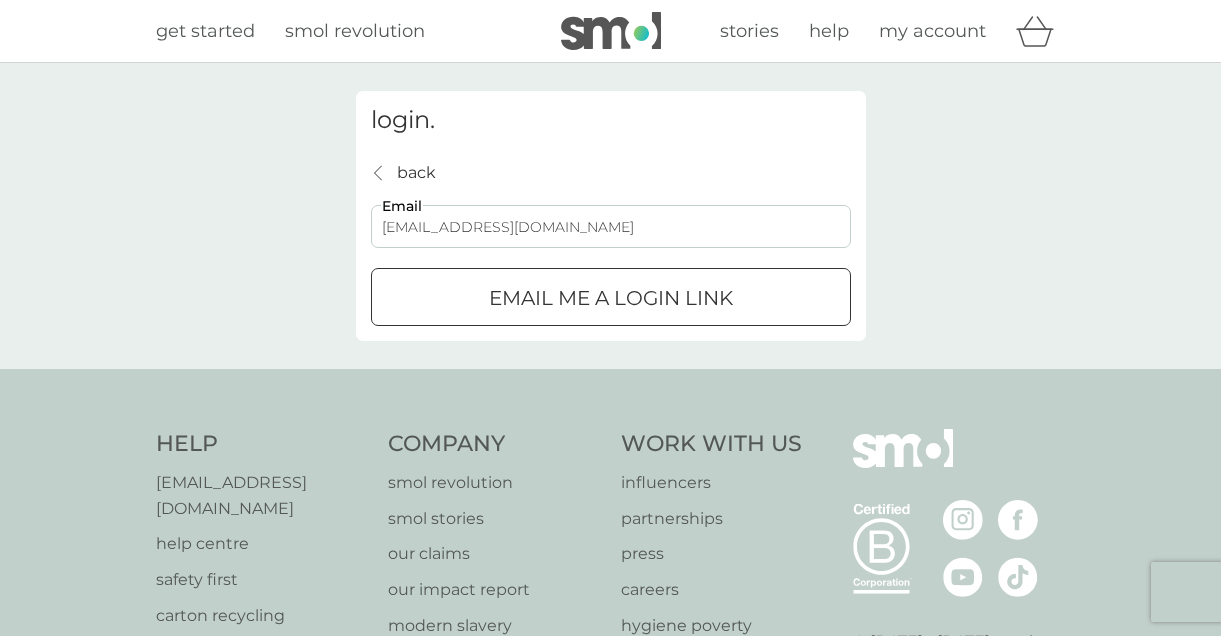 click on "Email me a login link" at bounding box center (611, 298) 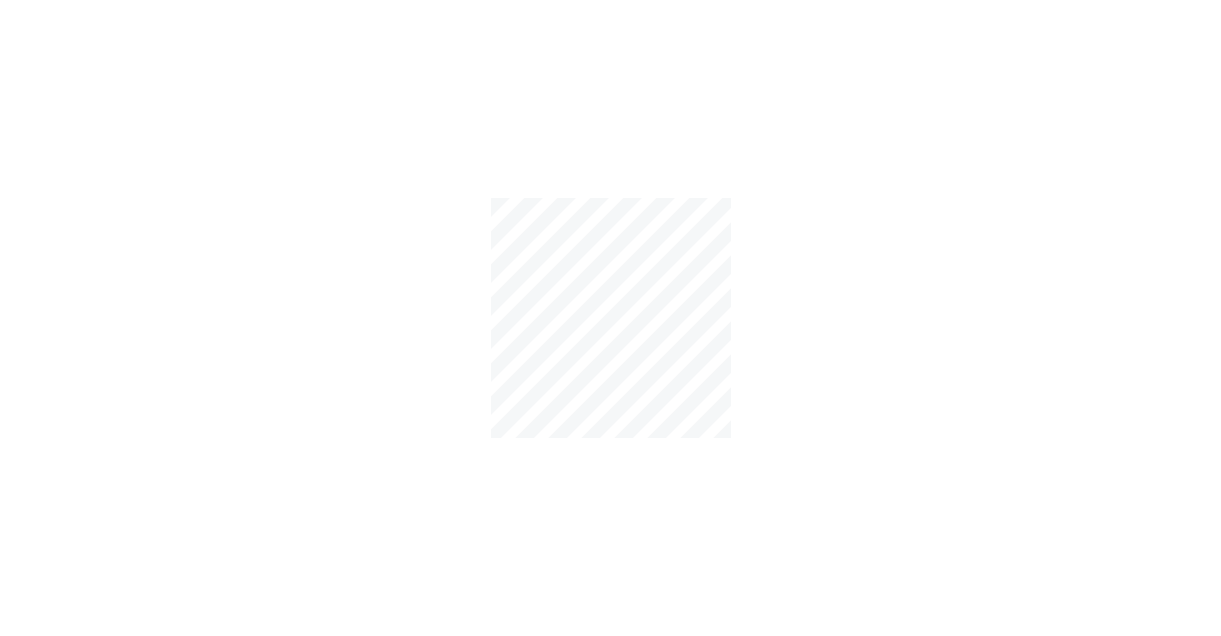 scroll, scrollTop: 0, scrollLeft: 0, axis: both 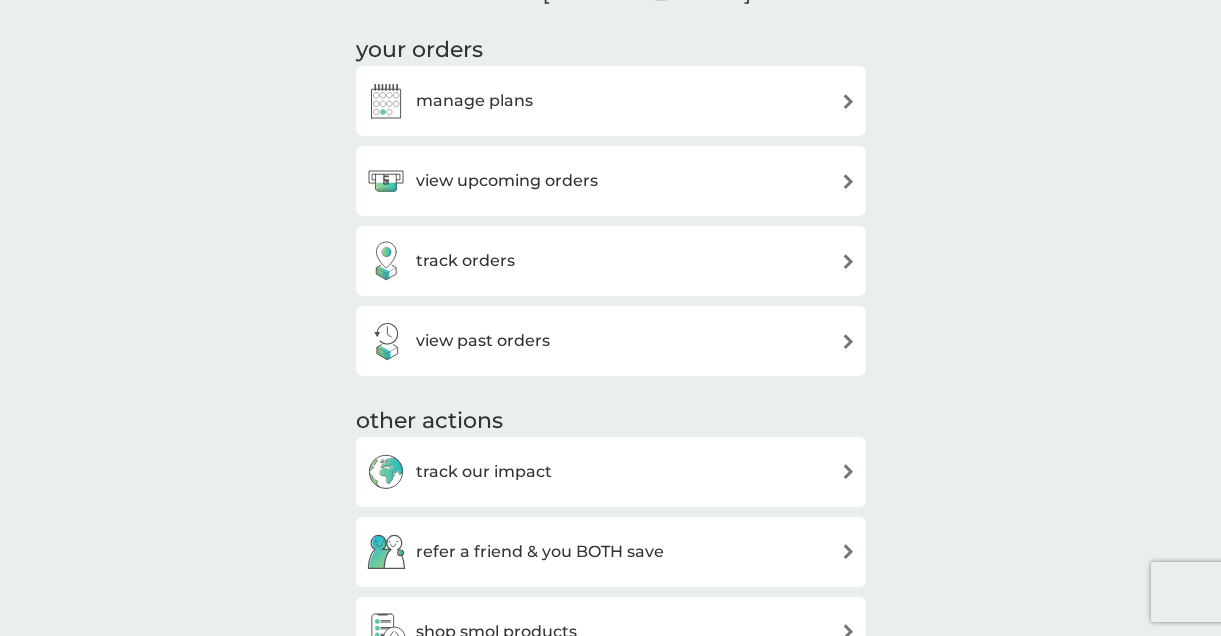 click on "manage plans" at bounding box center (611, 101) 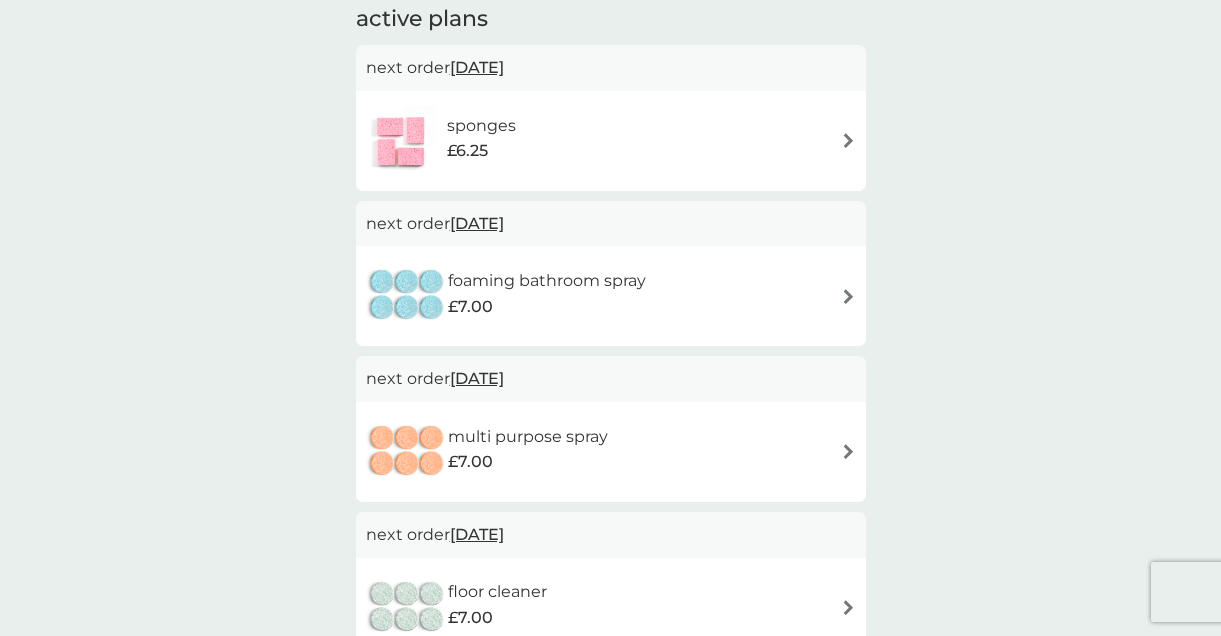 scroll, scrollTop: 381, scrollLeft: 0, axis: vertical 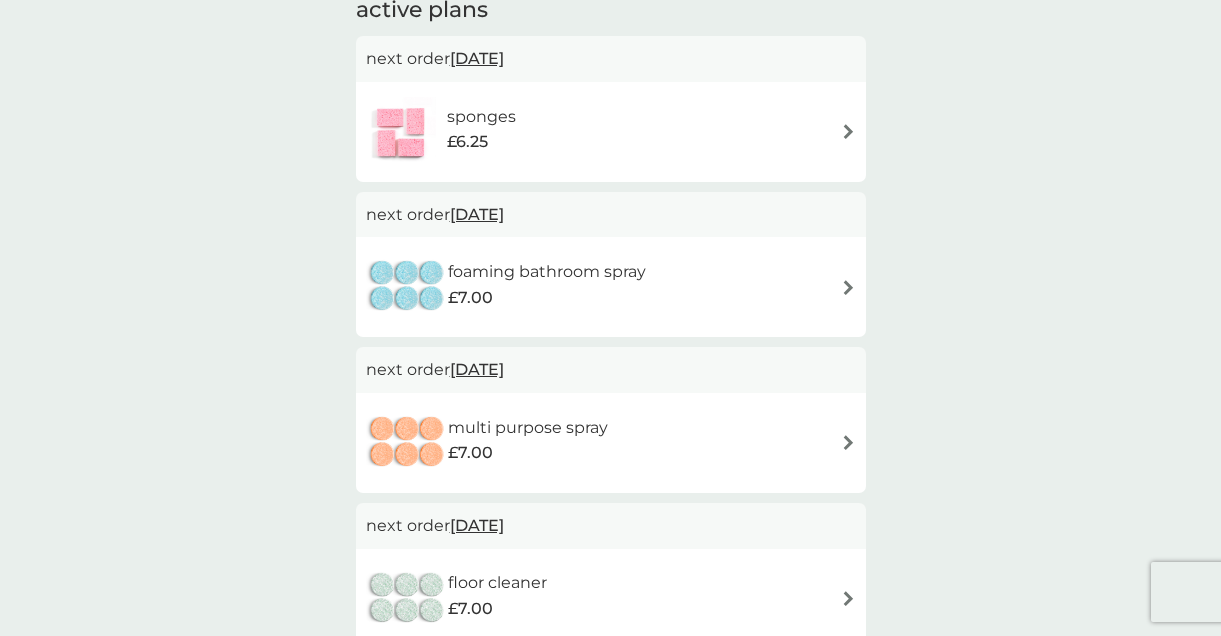 click on "[DATE]" at bounding box center (477, 58) 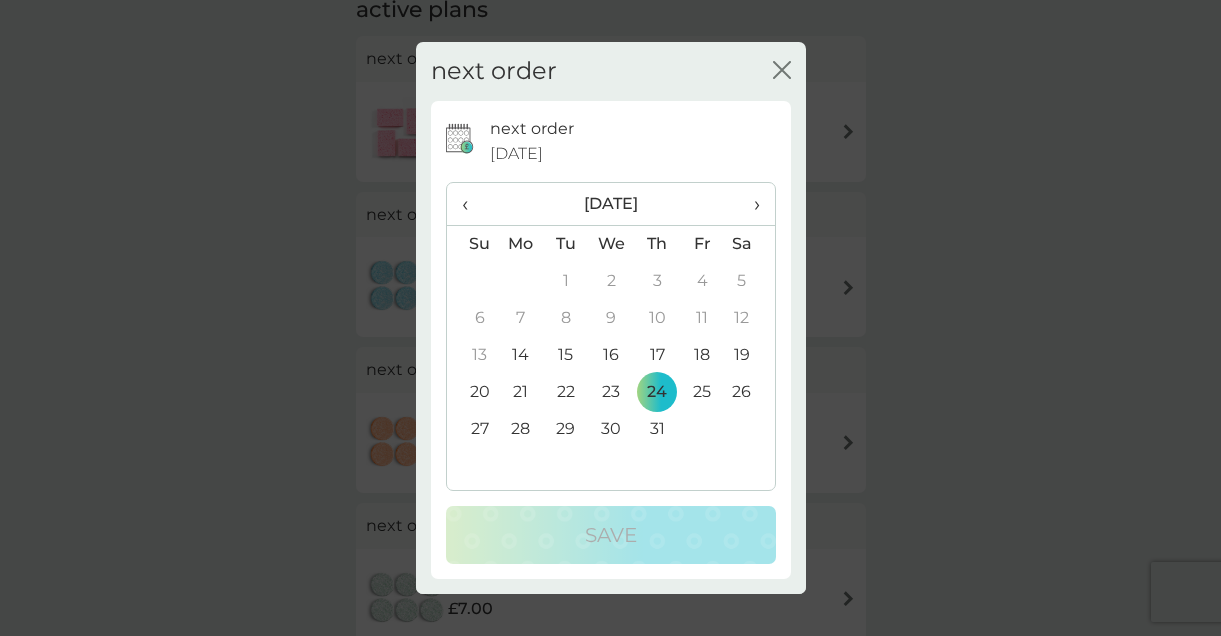 click on "16" at bounding box center (611, 355) 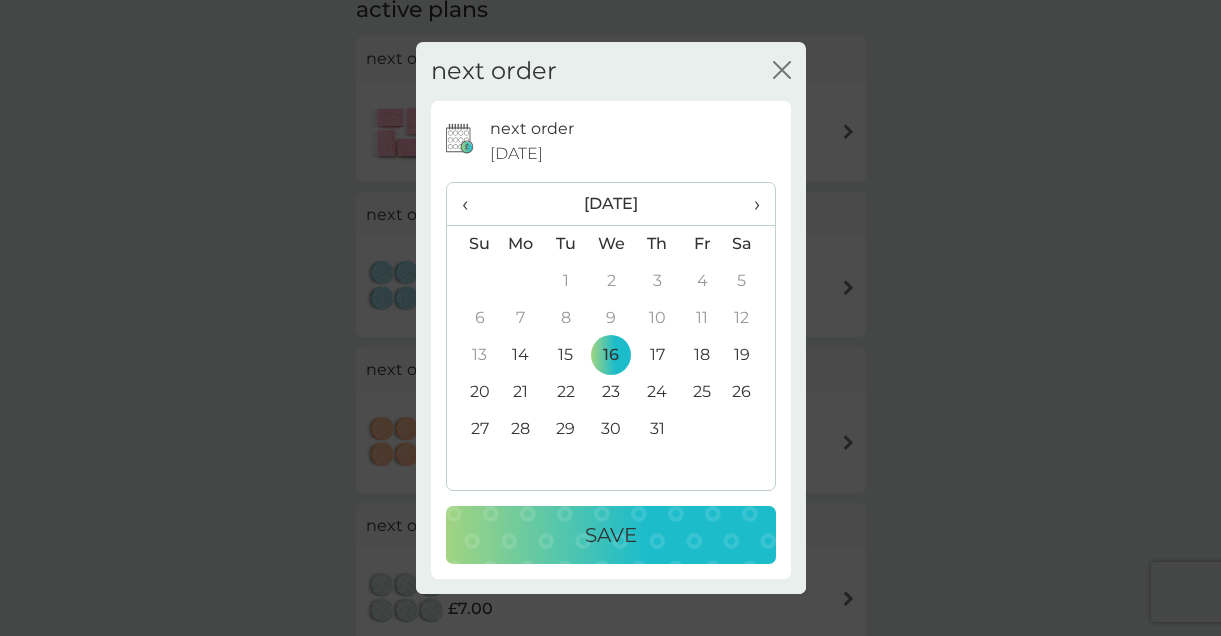 click on "Save" at bounding box center [611, 535] 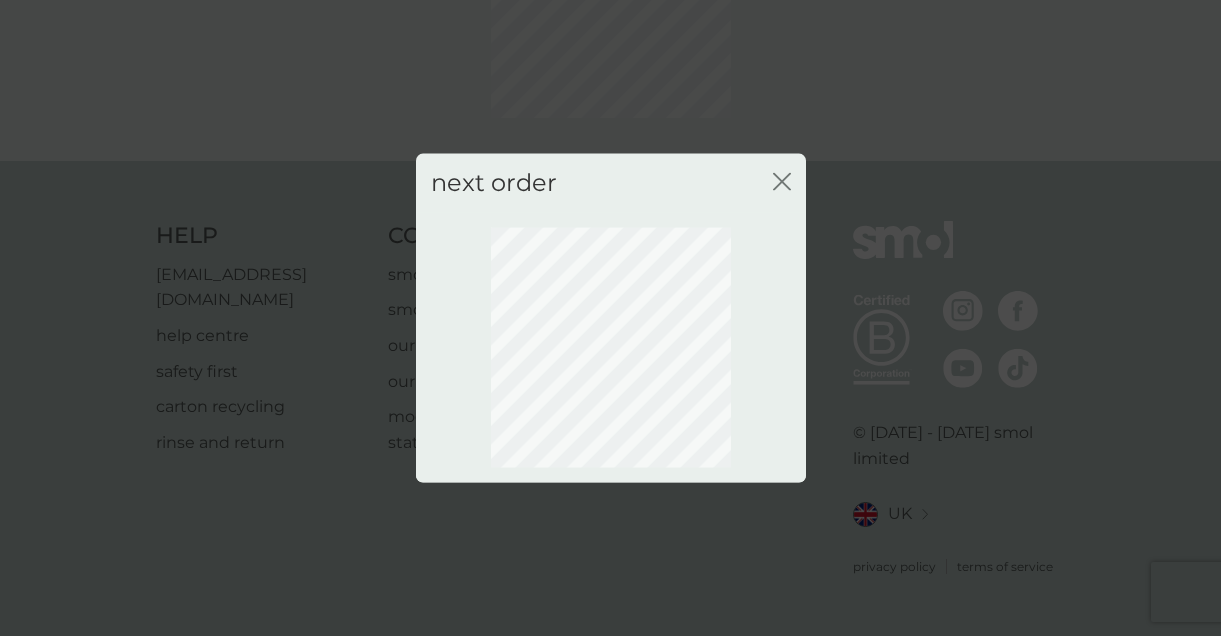 scroll, scrollTop: 202, scrollLeft: 0, axis: vertical 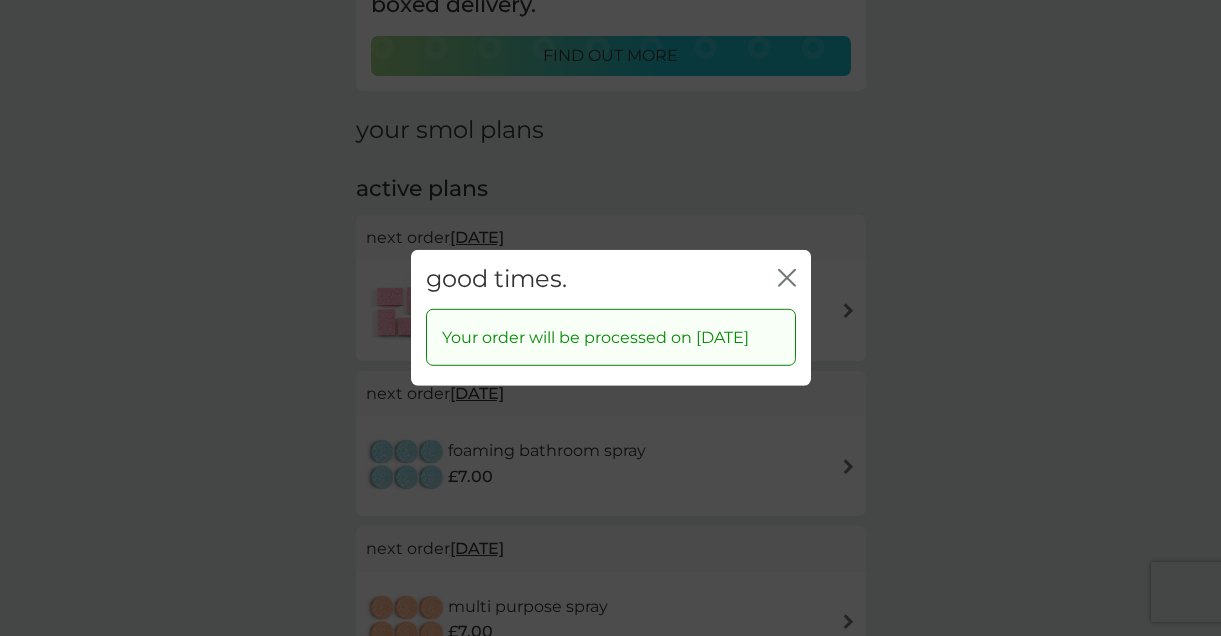 click 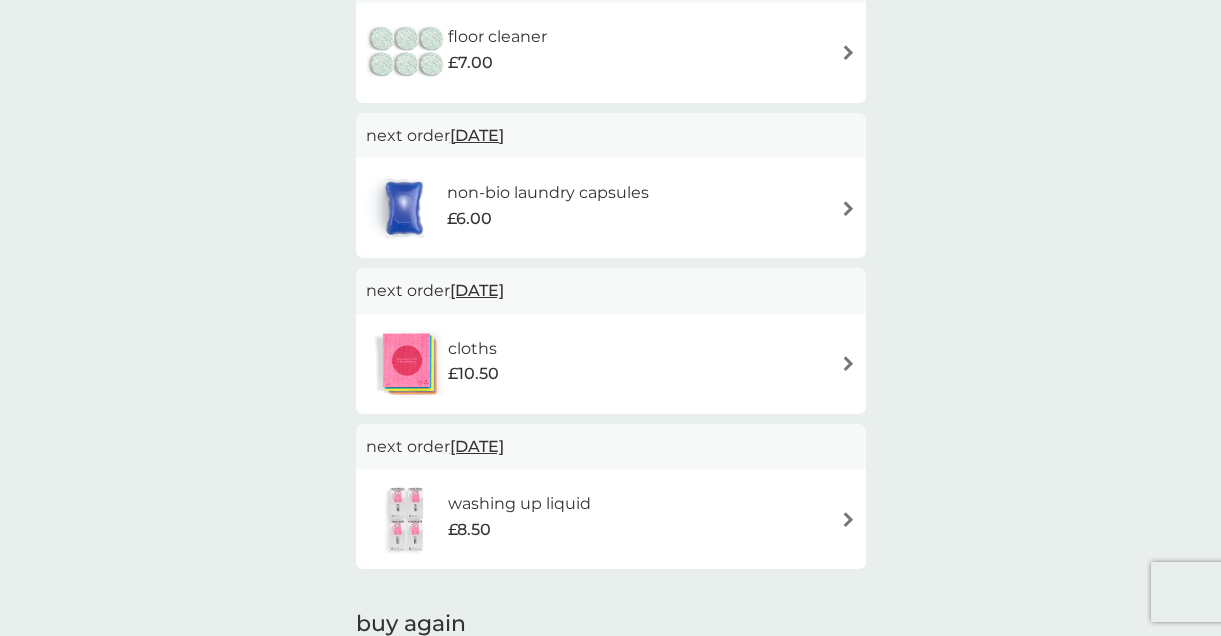 scroll, scrollTop: 934, scrollLeft: 0, axis: vertical 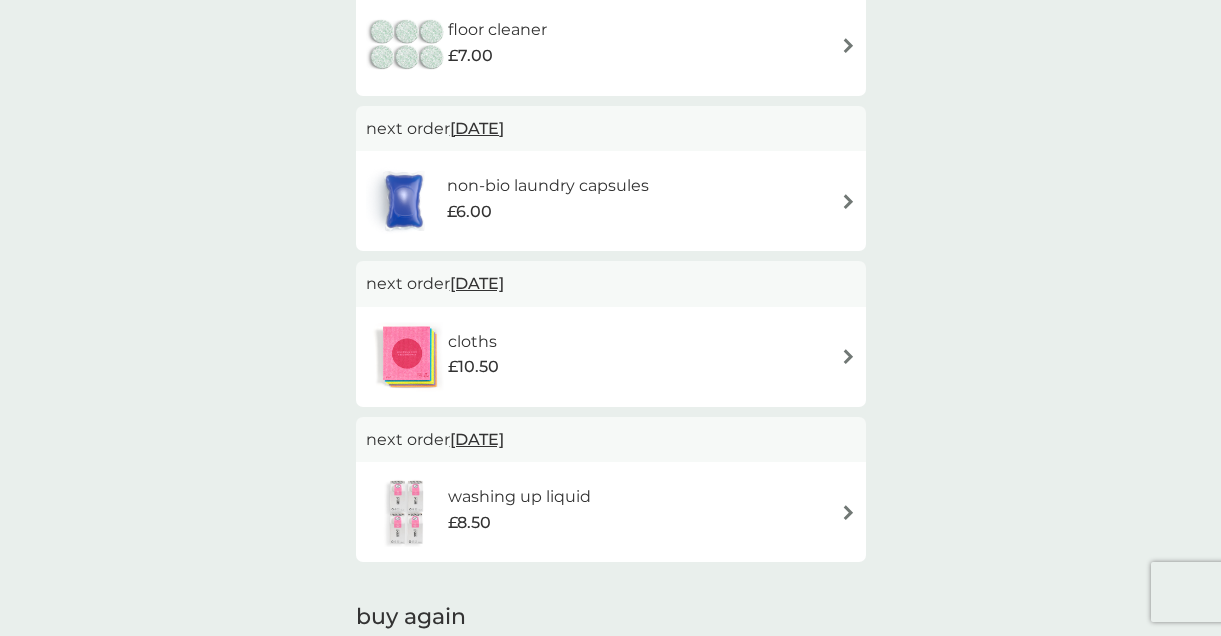 click on "[DATE]" at bounding box center [477, 128] 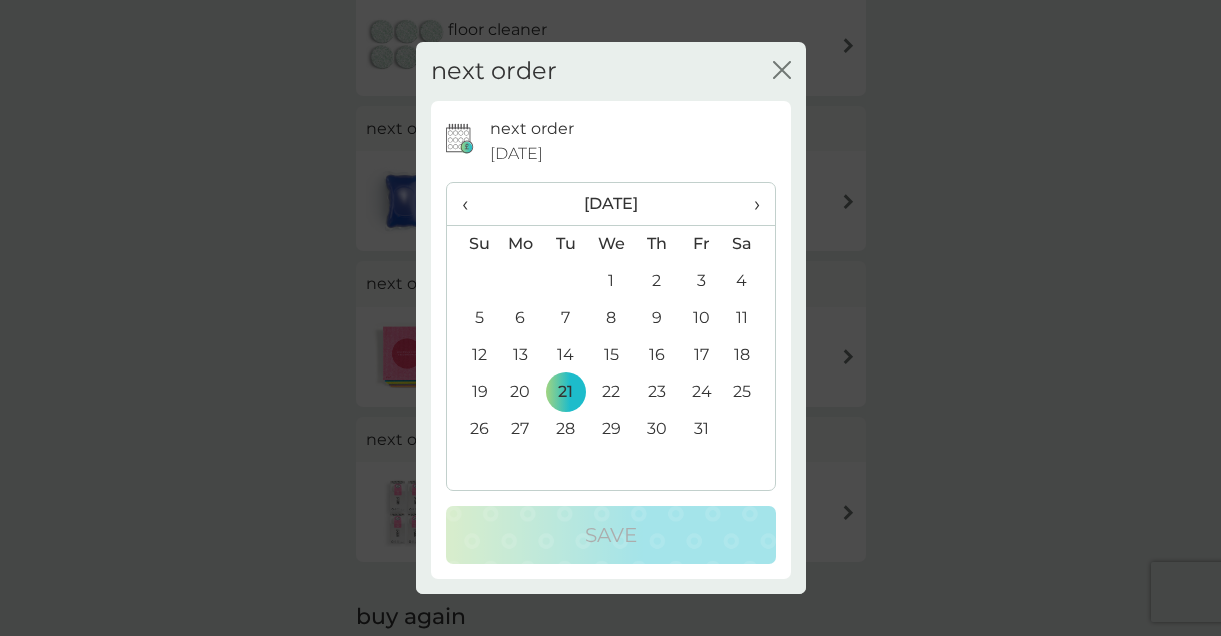click on "‹" at bounding box center [472, 204] 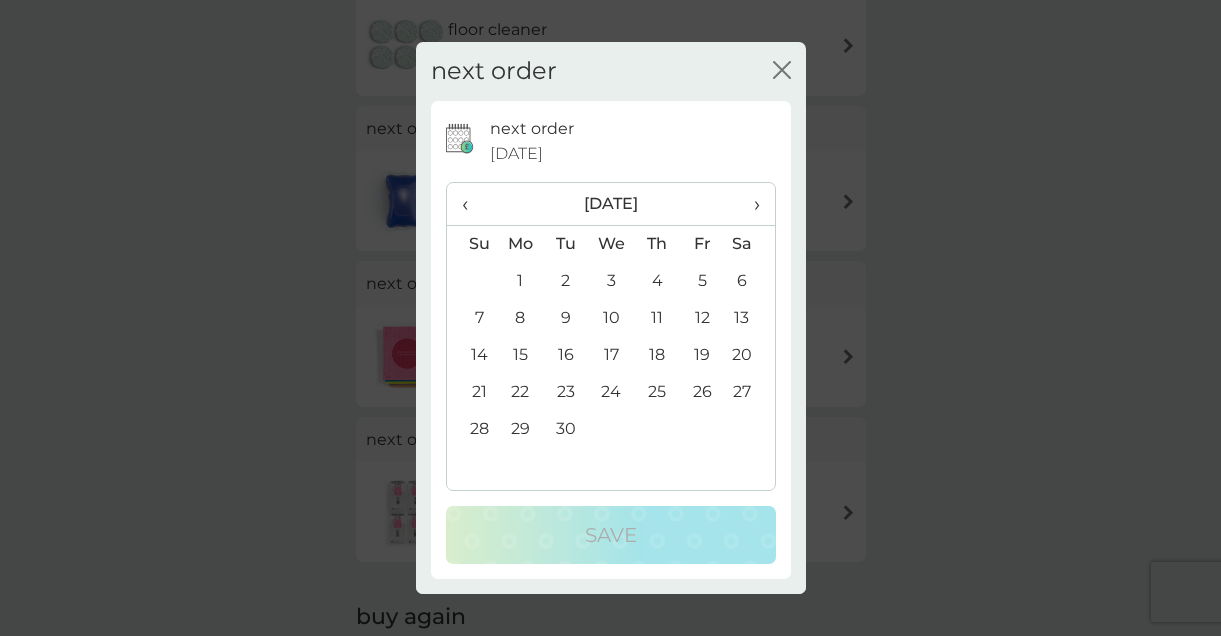 click on "‹" at bounding box center [472, 204] 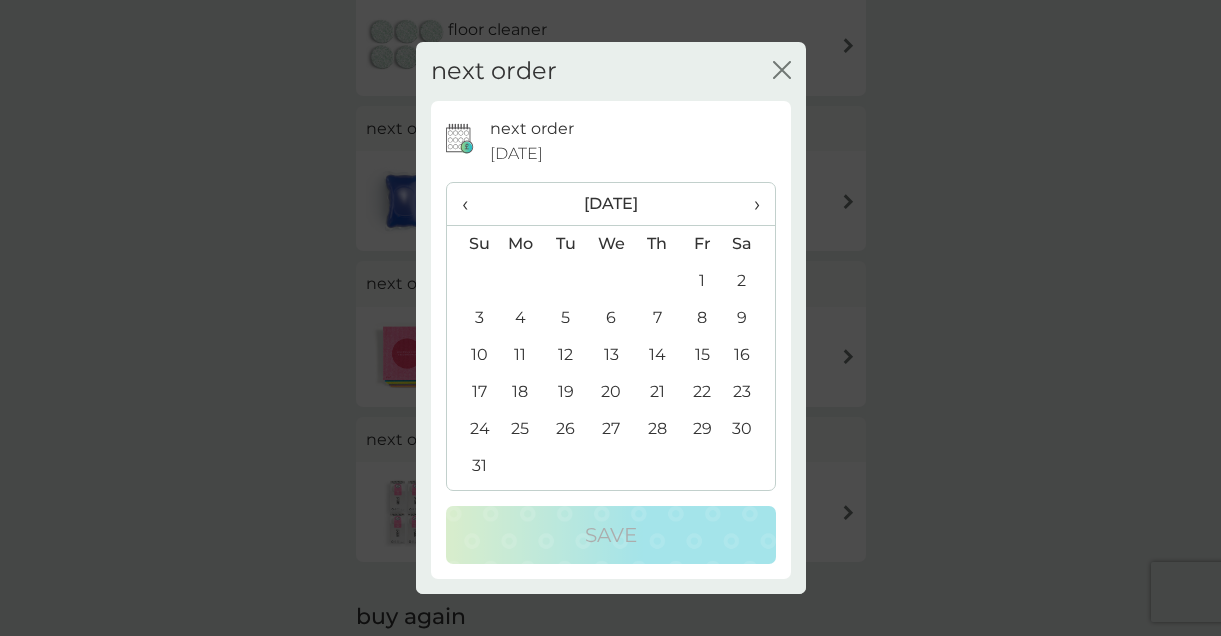 click on "‹" at bounding box center [472, 204] 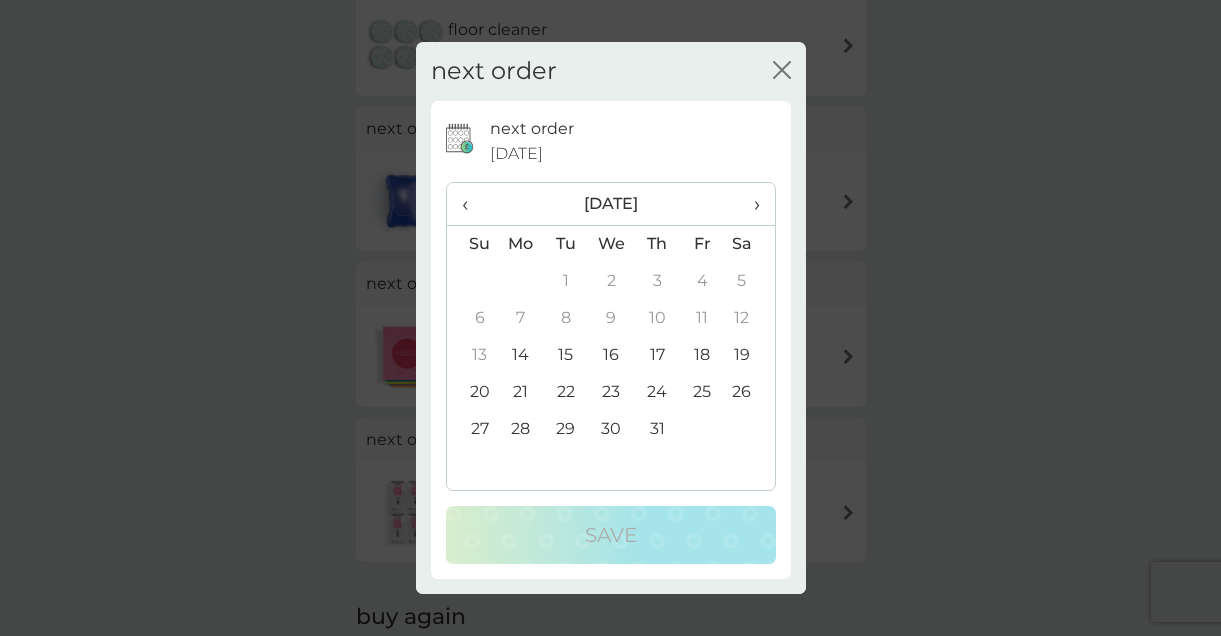 click on "16" at bounding box center (611, 355) 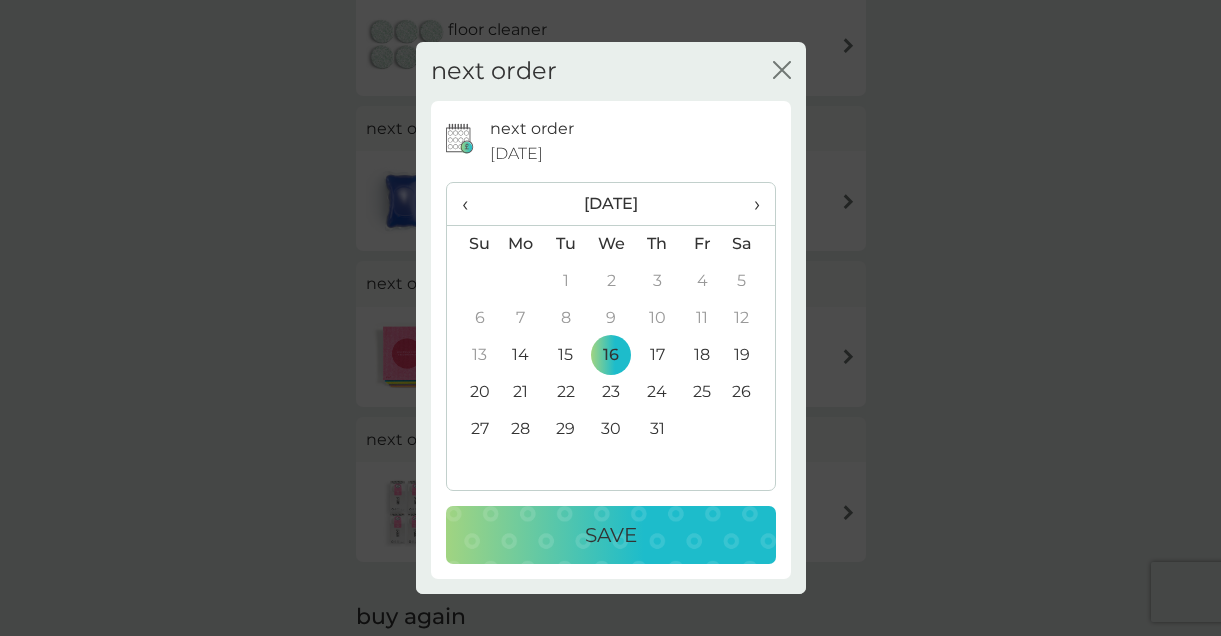 click on "Save" at bounding box center [611, 535] 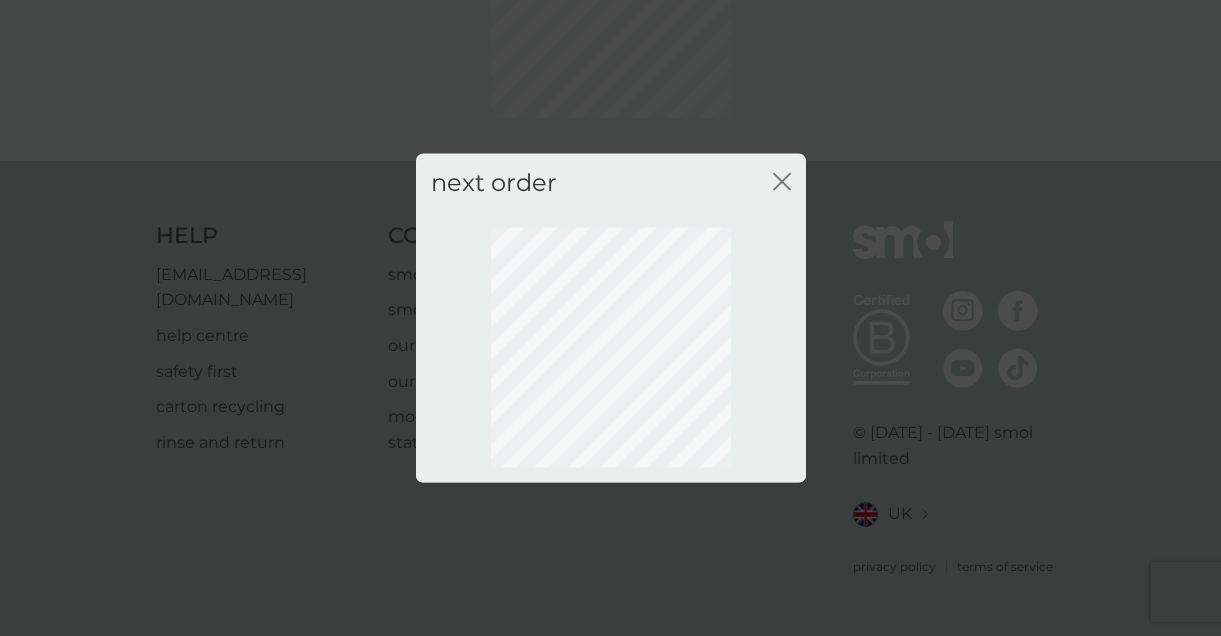 scroll, scrollTop: 202, scrollLeft: 0, axis: vertical 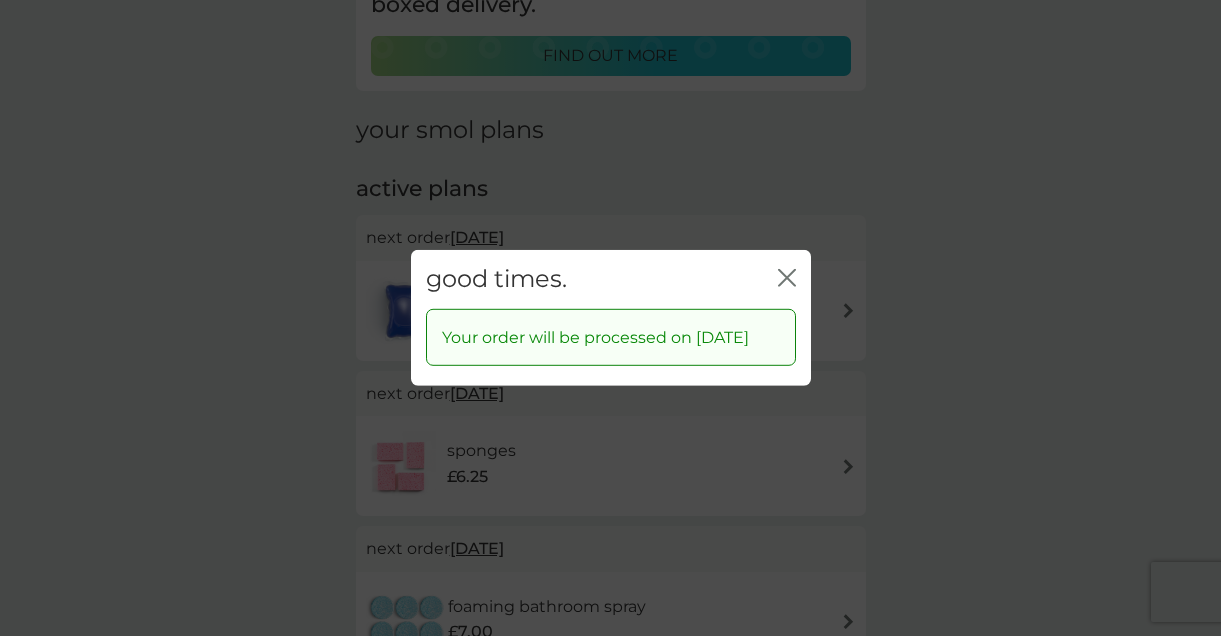 click 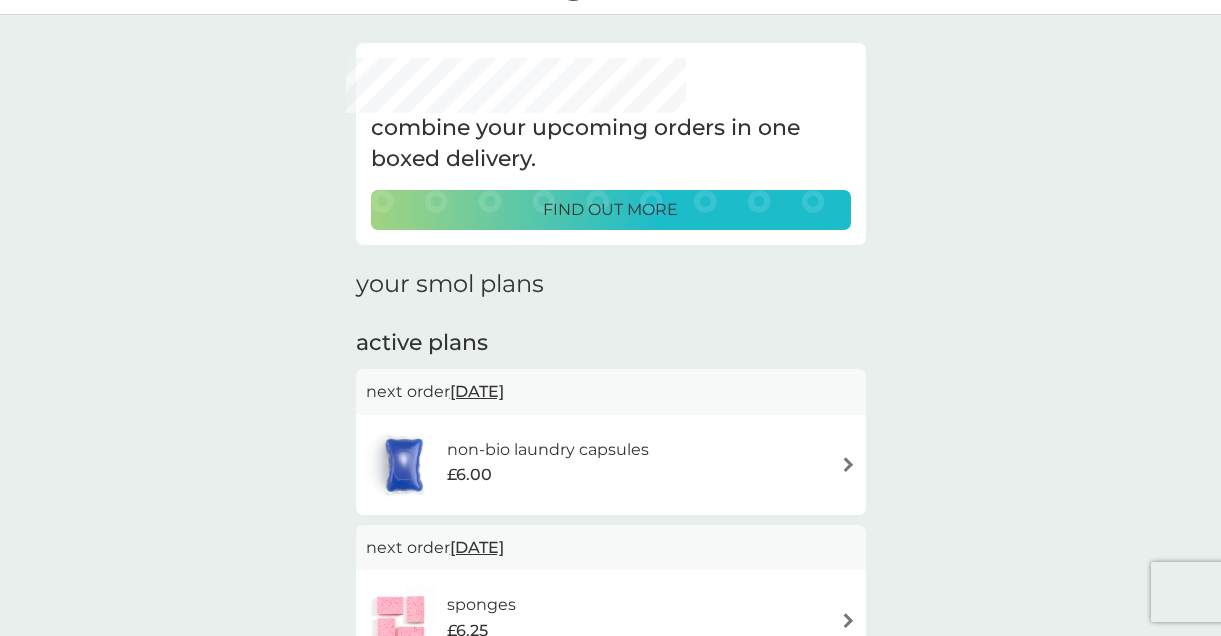 scroll, scrollTop: 54, scrollLeft: 0, axis: vertical 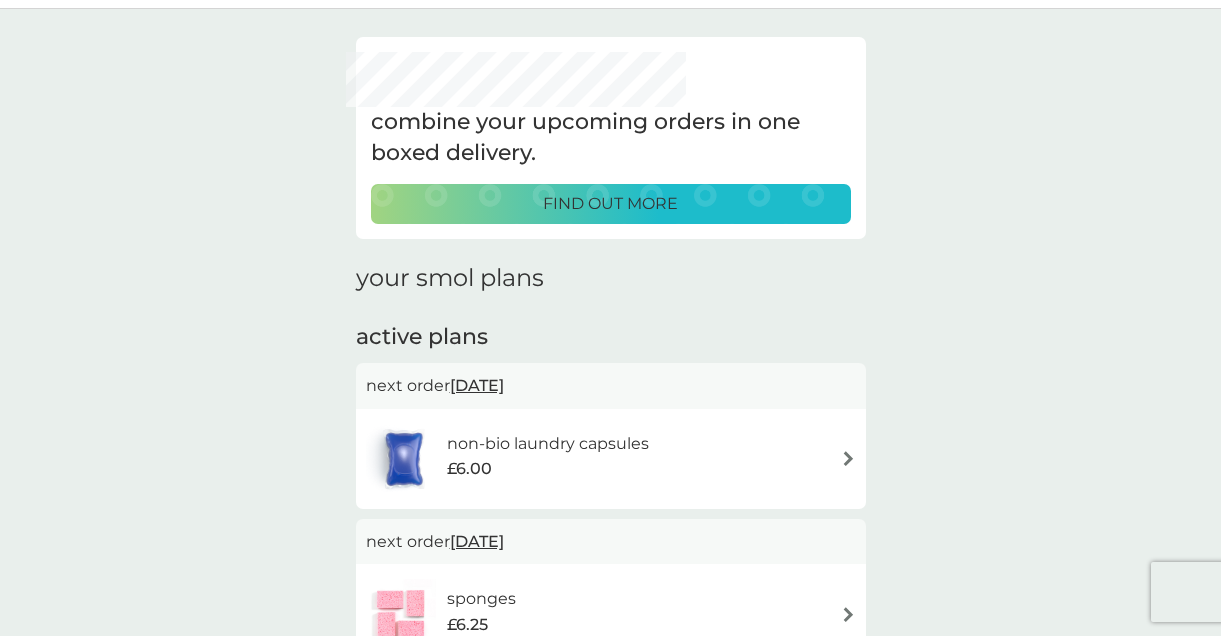click on "find out more" at bounding box center (610, 204) 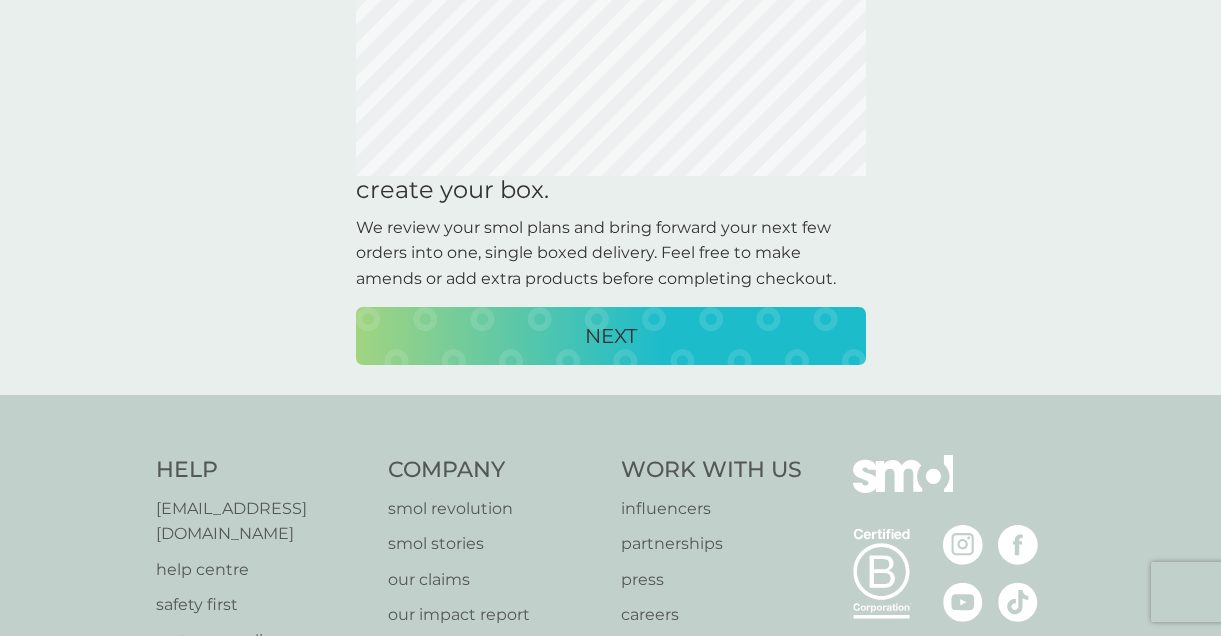 scroll, scrollTop: 236, scrollLeft: 0, axis: vertical 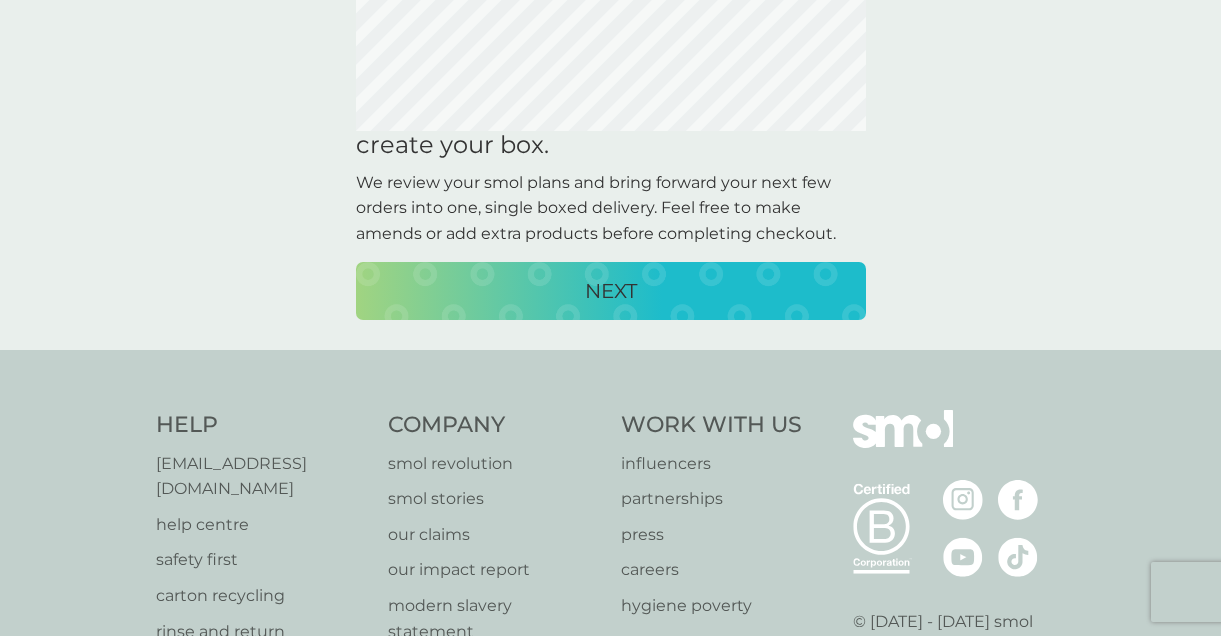 click on "NEXT" at bounding box center (611, 291) 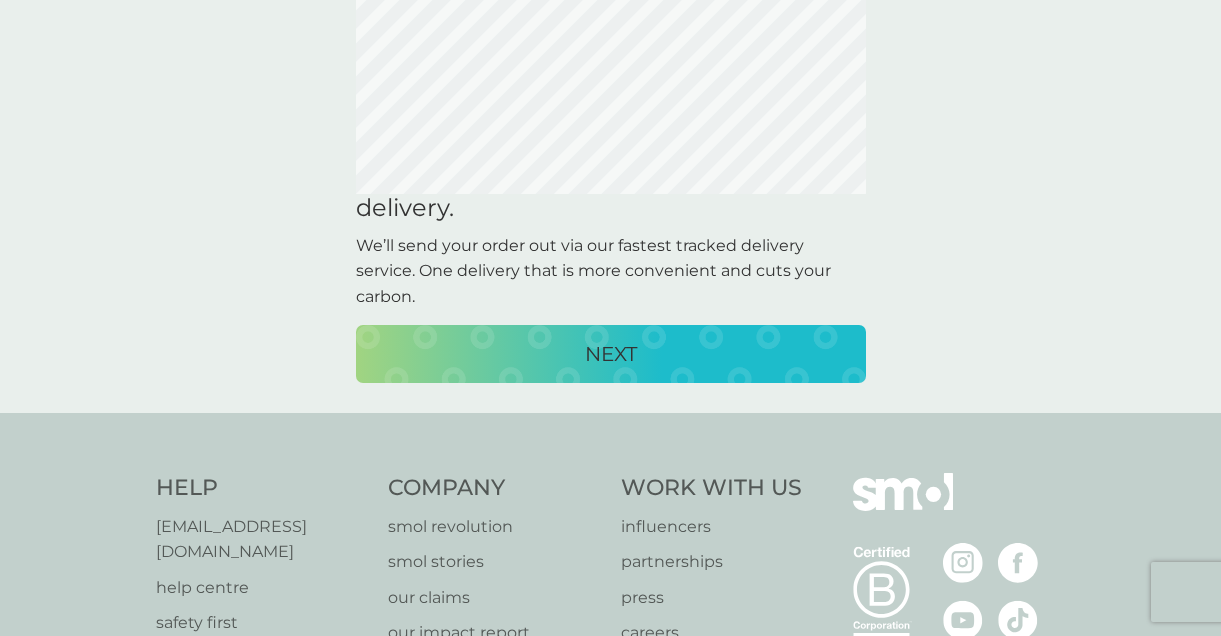 scroll, scrollTop: 0, scrollLeft: 0, axis: both 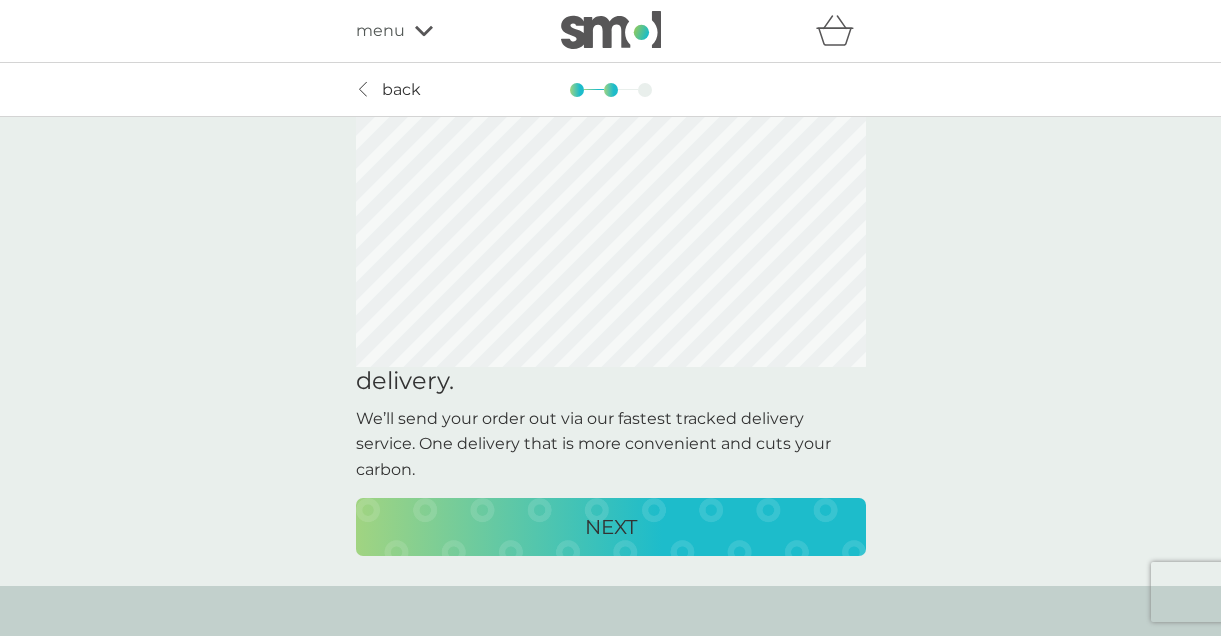 click on "NEXT" at bounding box center [611, 527] 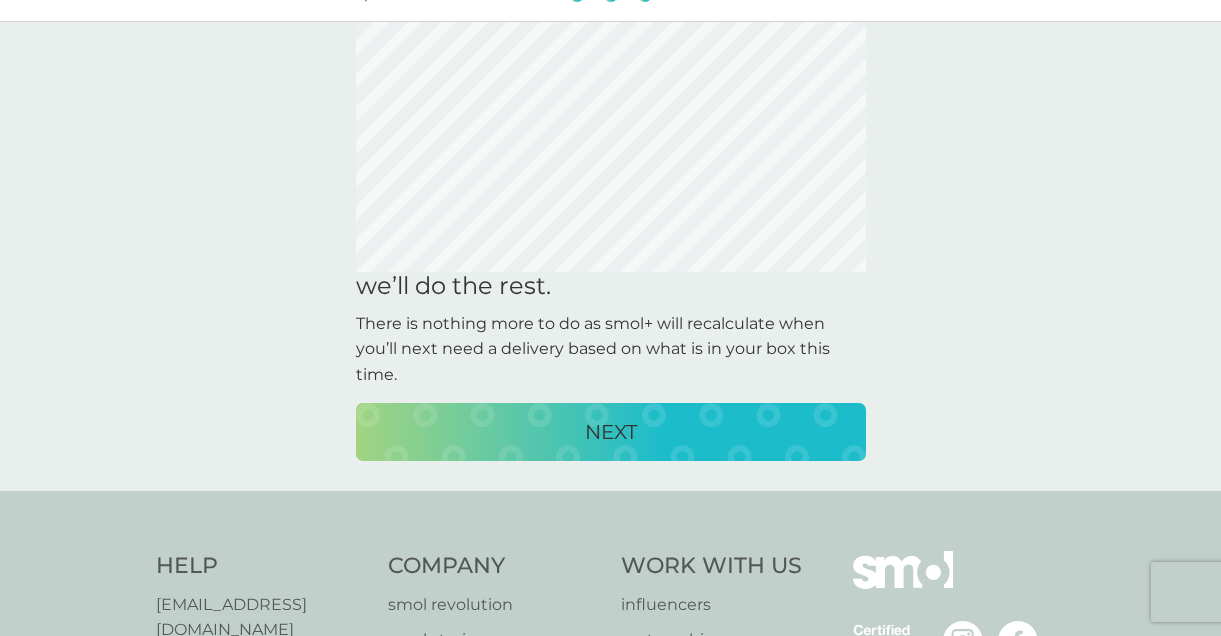 click on "NEXT" at bounding box center [611, 432] 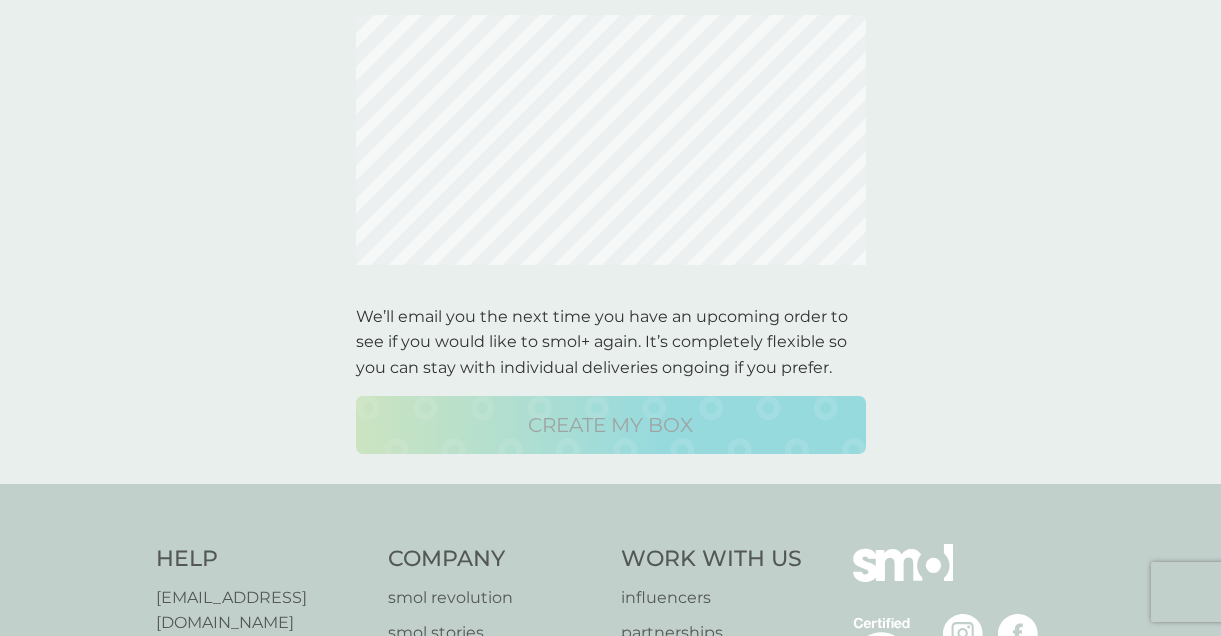 scroll, scrollTop: 0, scrollLeft: 0, axis: both 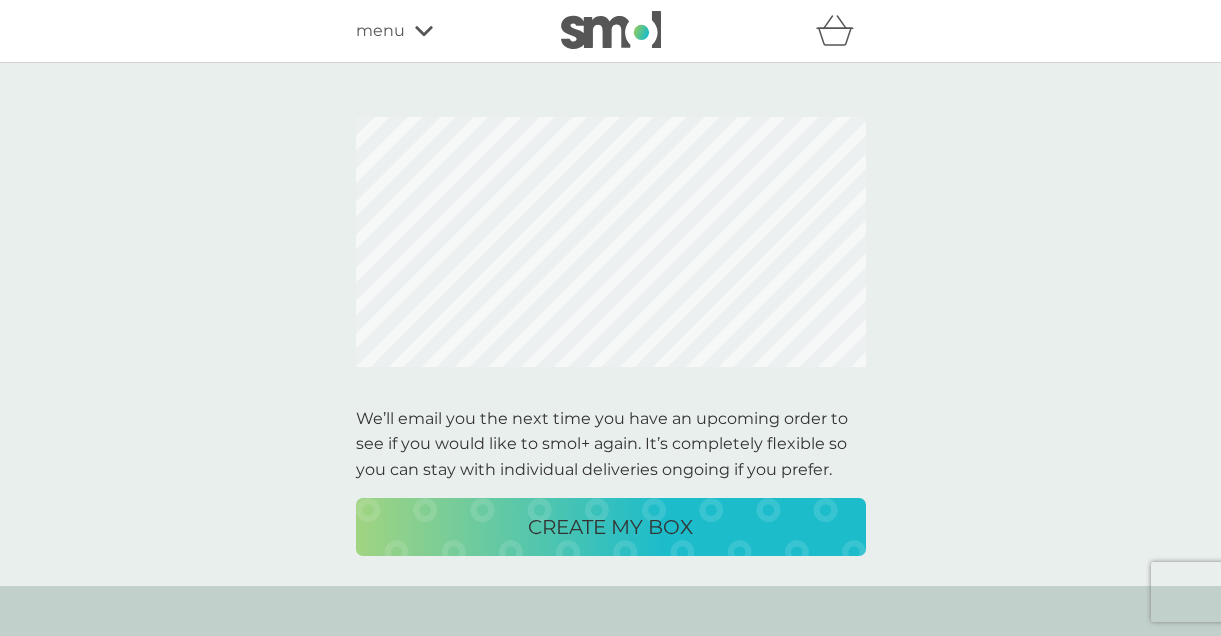 click on "CREATE MY BOX" at bounding box center [610, 527] 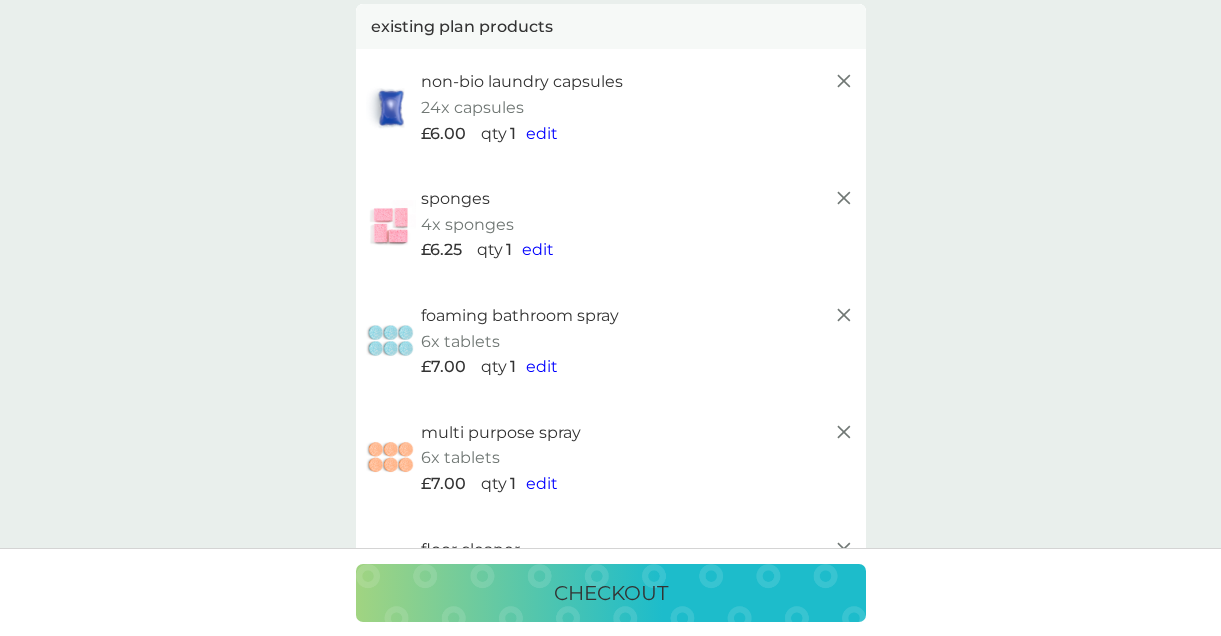 scroll, scrollTop: 147, scrollLeft: 0, axis: vertical 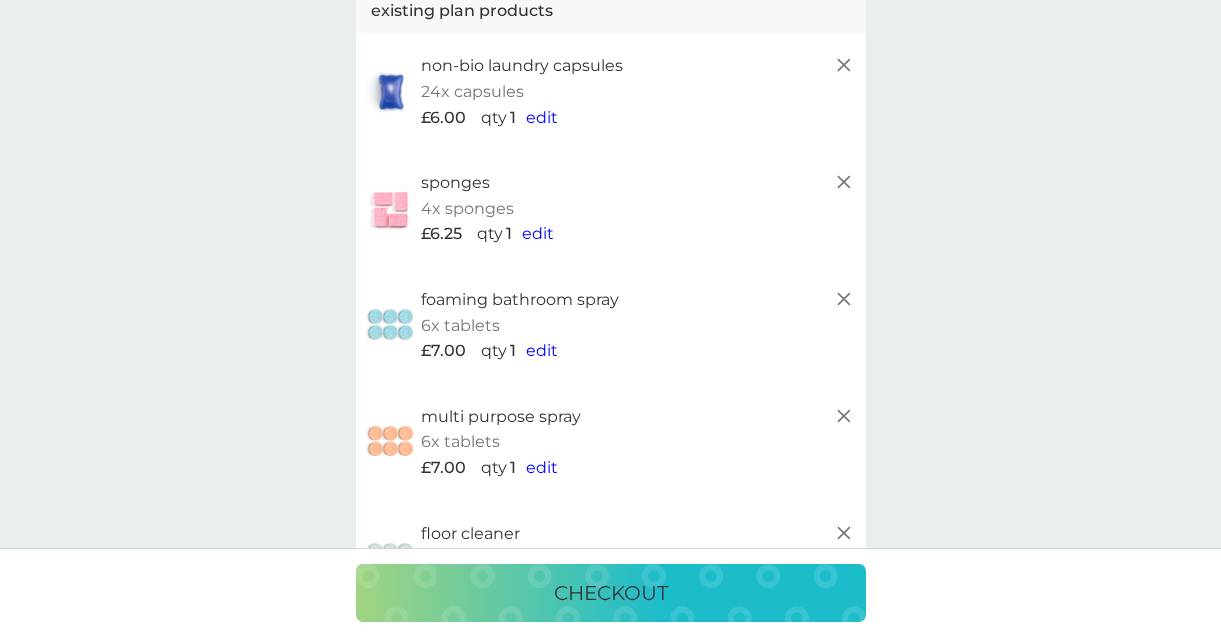 click 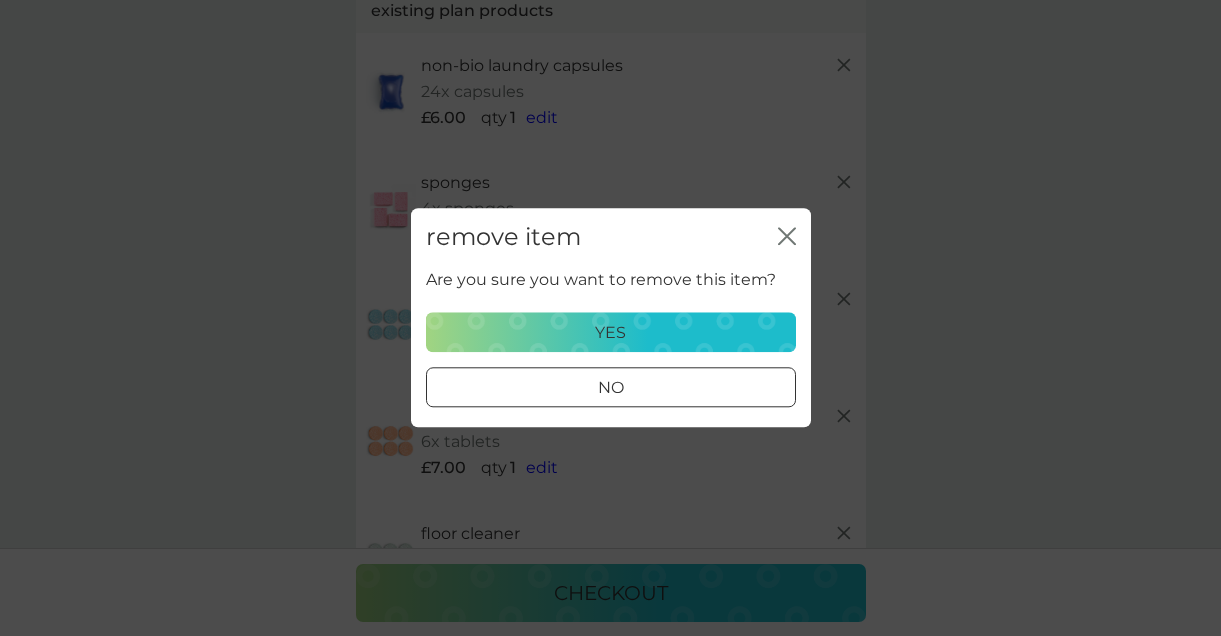 click on "yes" at bounding box center [611, 333] 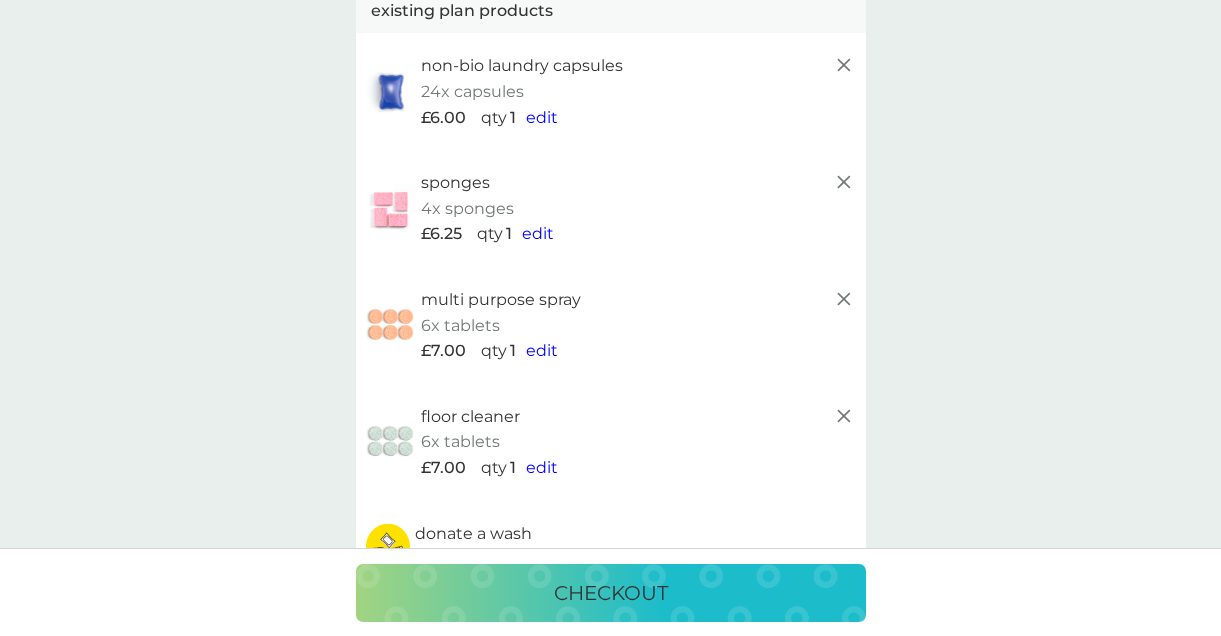 click 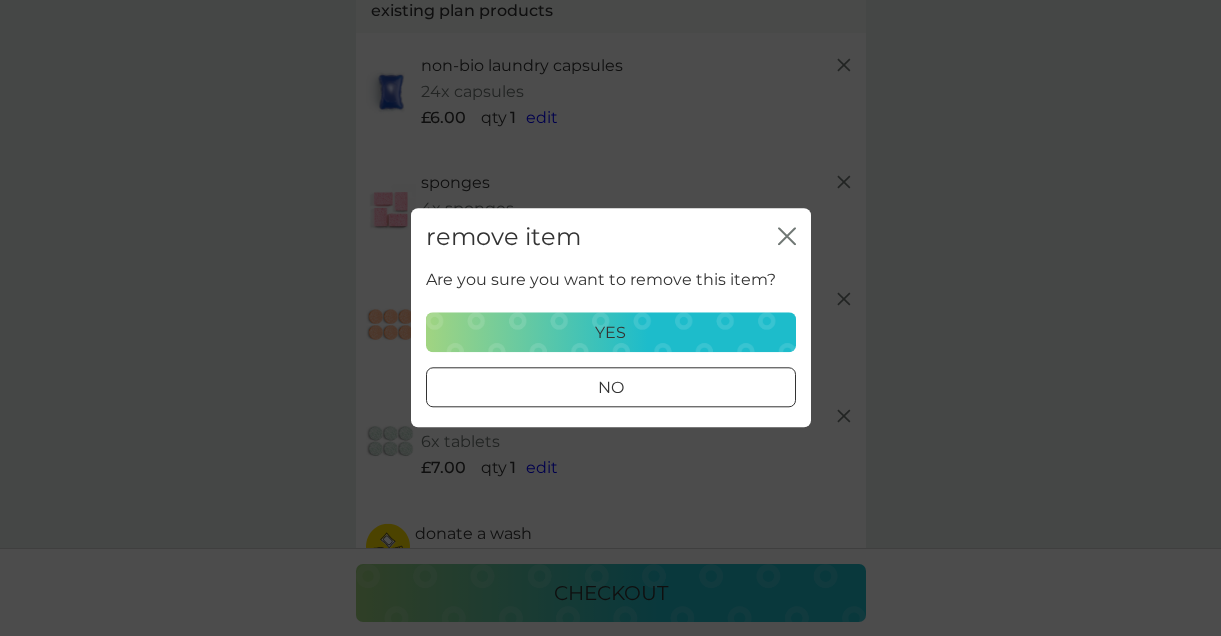 click on "yes" at bounding box center (610, 333) 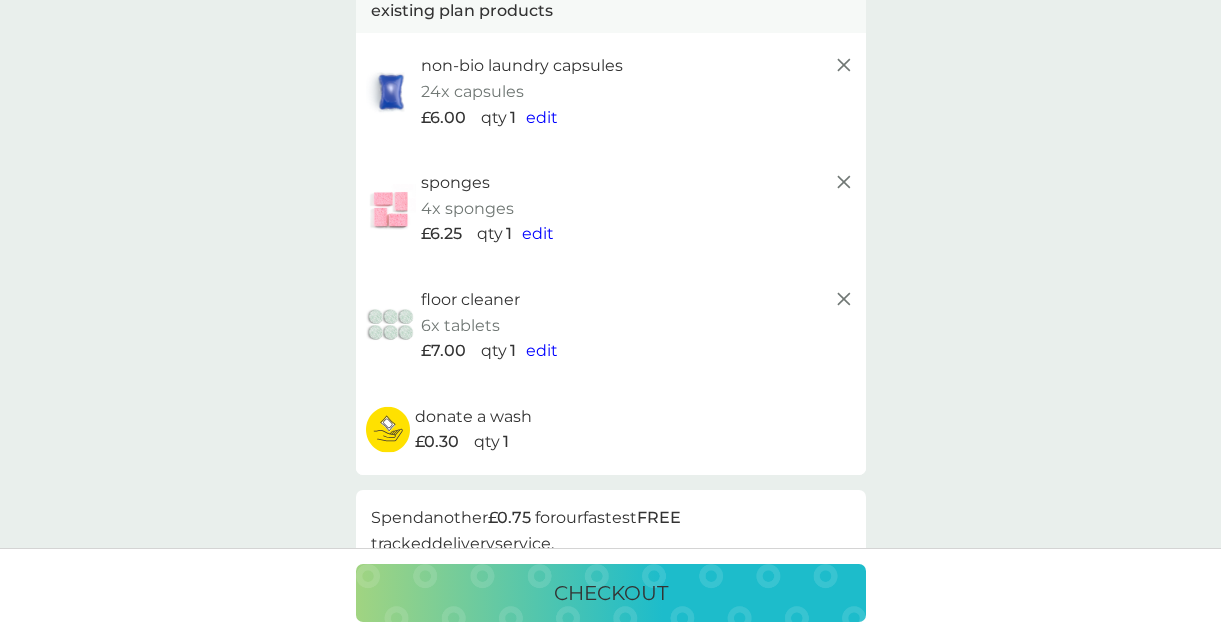 click 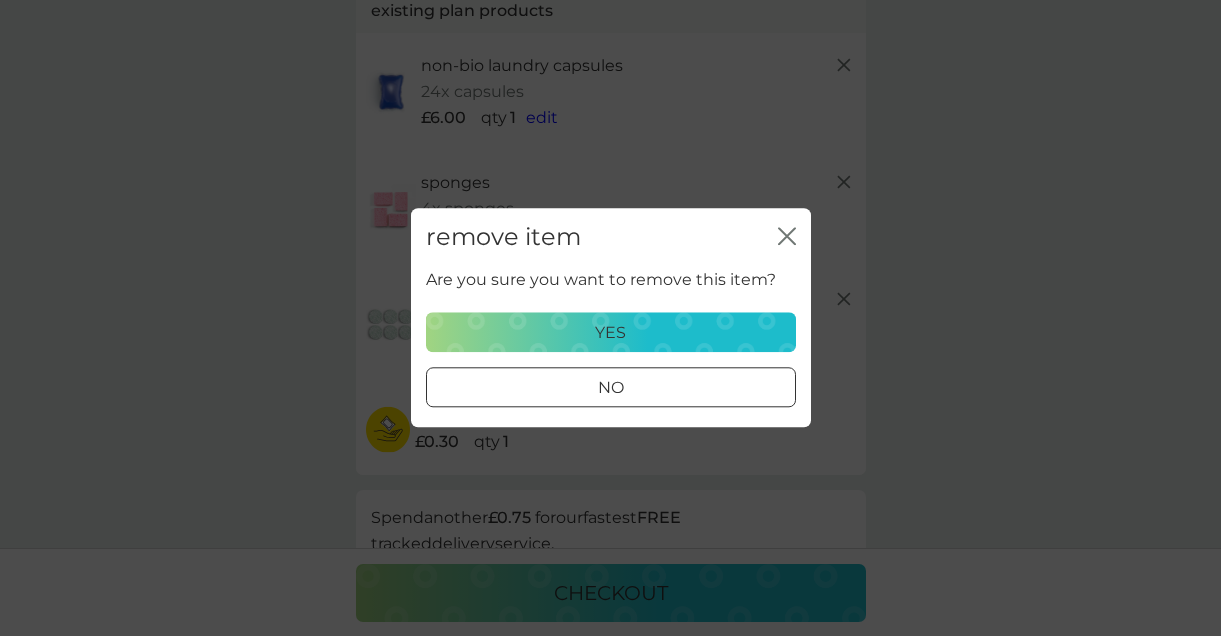 click on "yes" at bounding box center [611, 333] 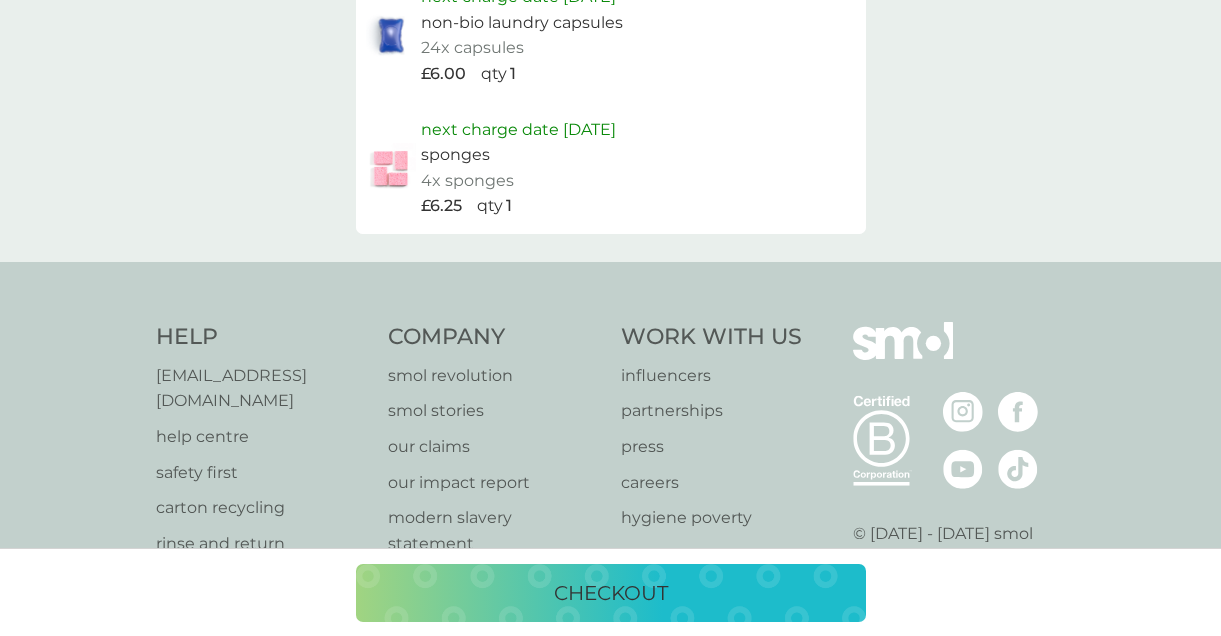 scroll, scrollTop: 0, scrollLeft: 0, axis: both 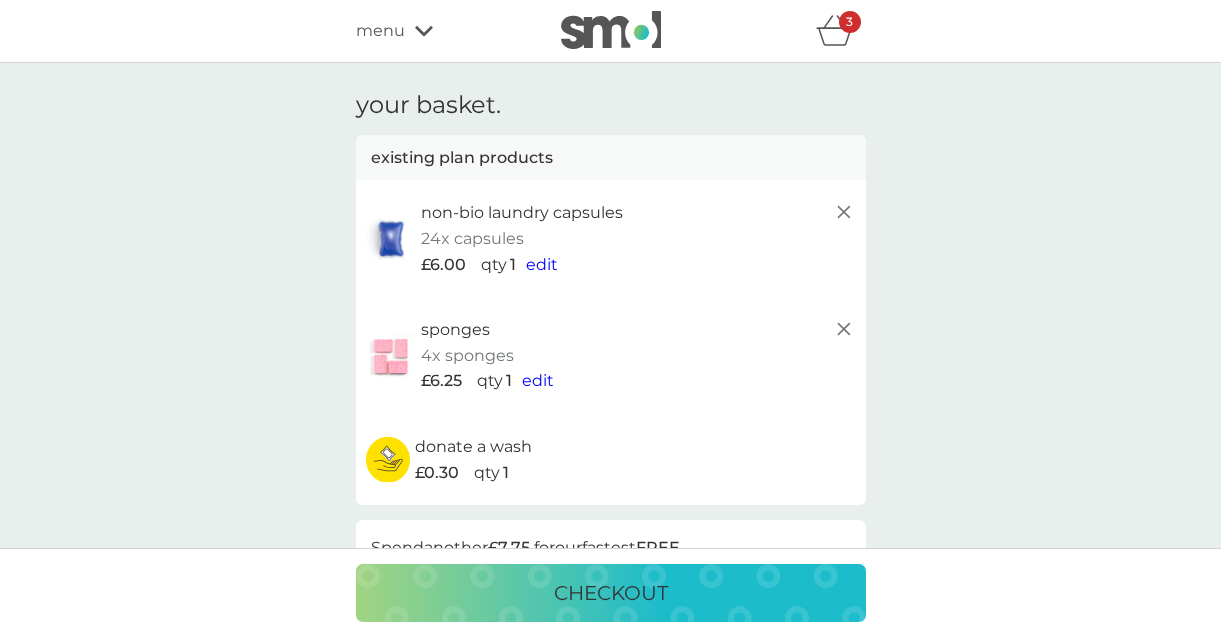 click 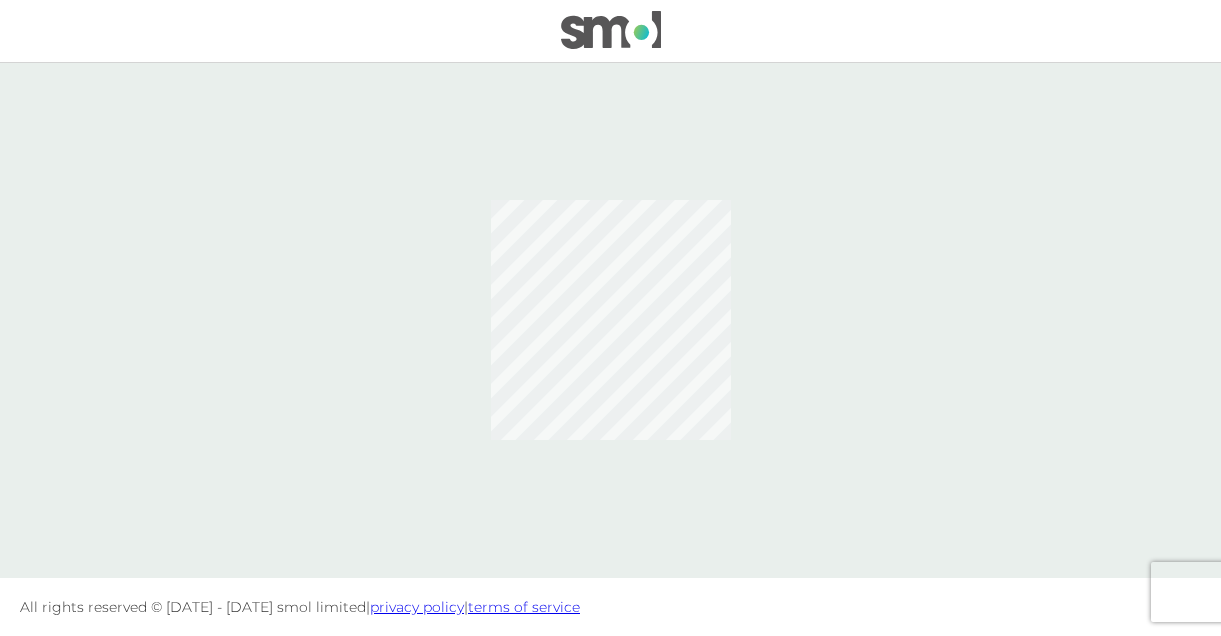 click at bounding box center [611, 30] 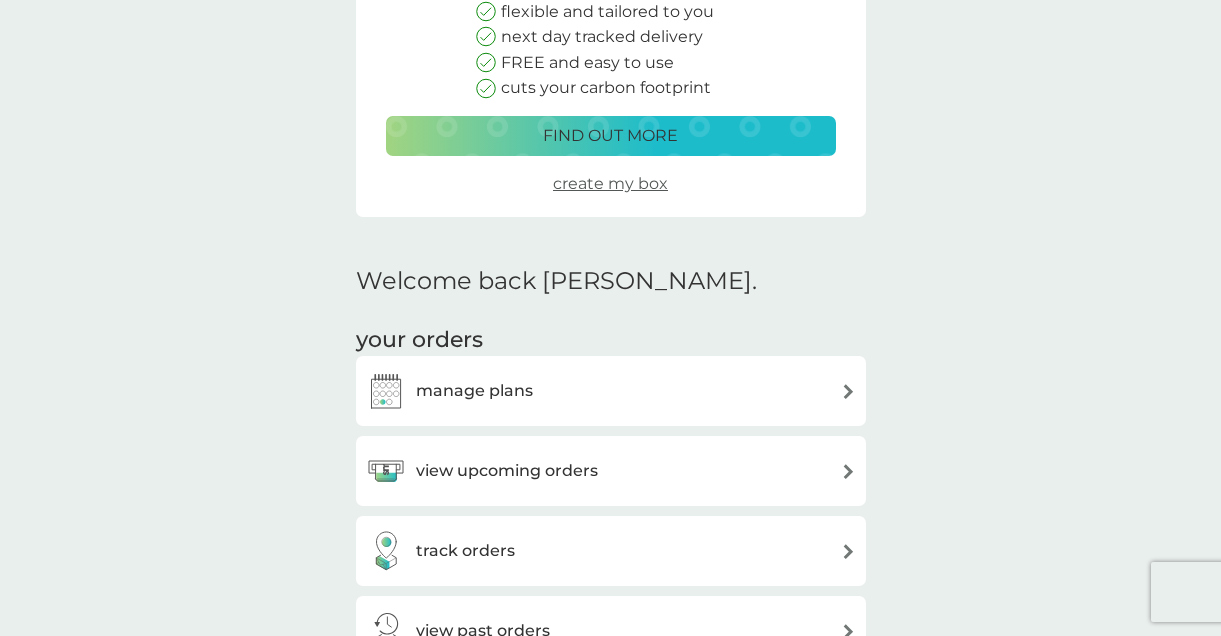 scroll, scrollTop: 375, scrollLeft: 0, axis: vertical 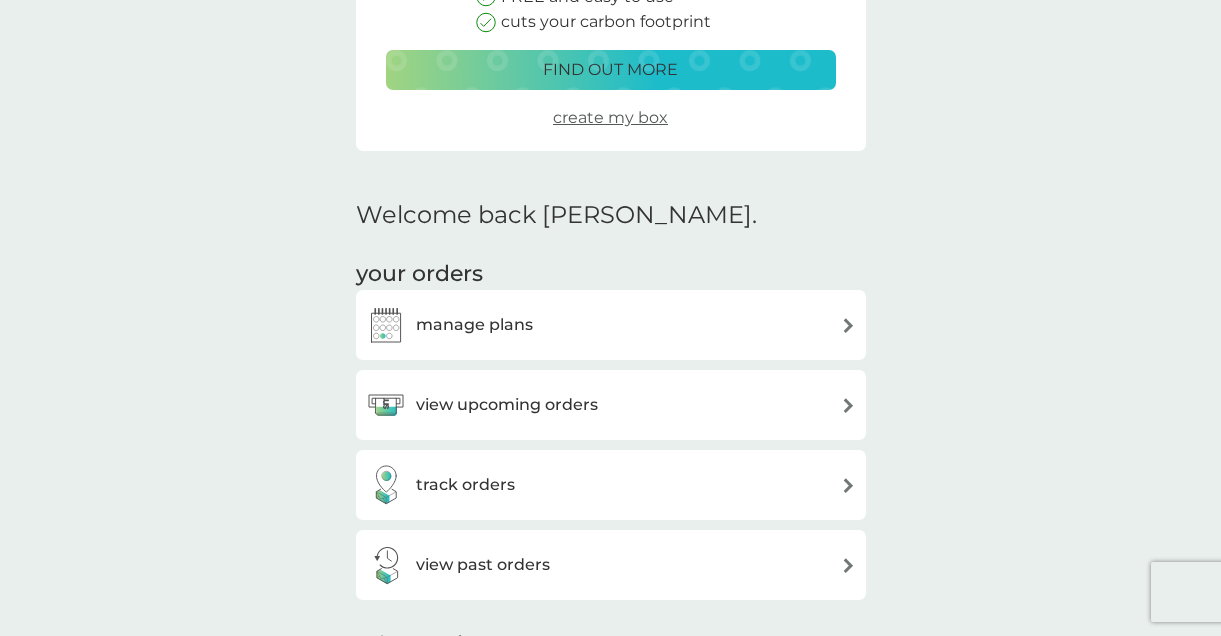 click on "manage plans" at bounding box center (611, 325) 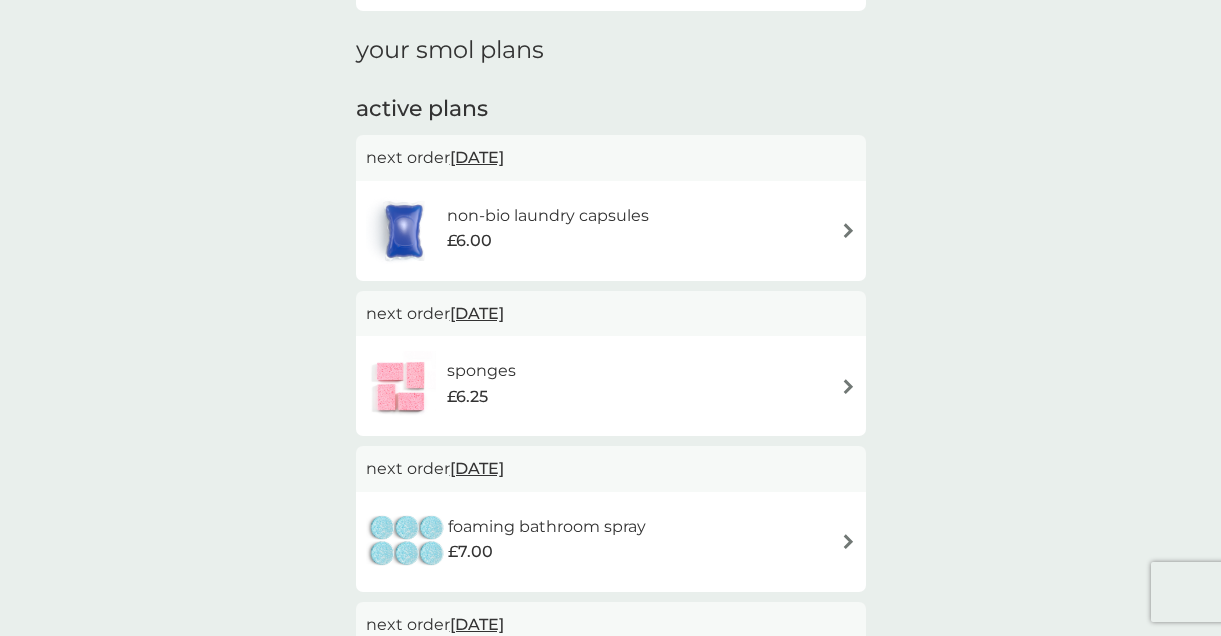 scroll, scrollTop: 0, scrollLeft: 0, axis: both 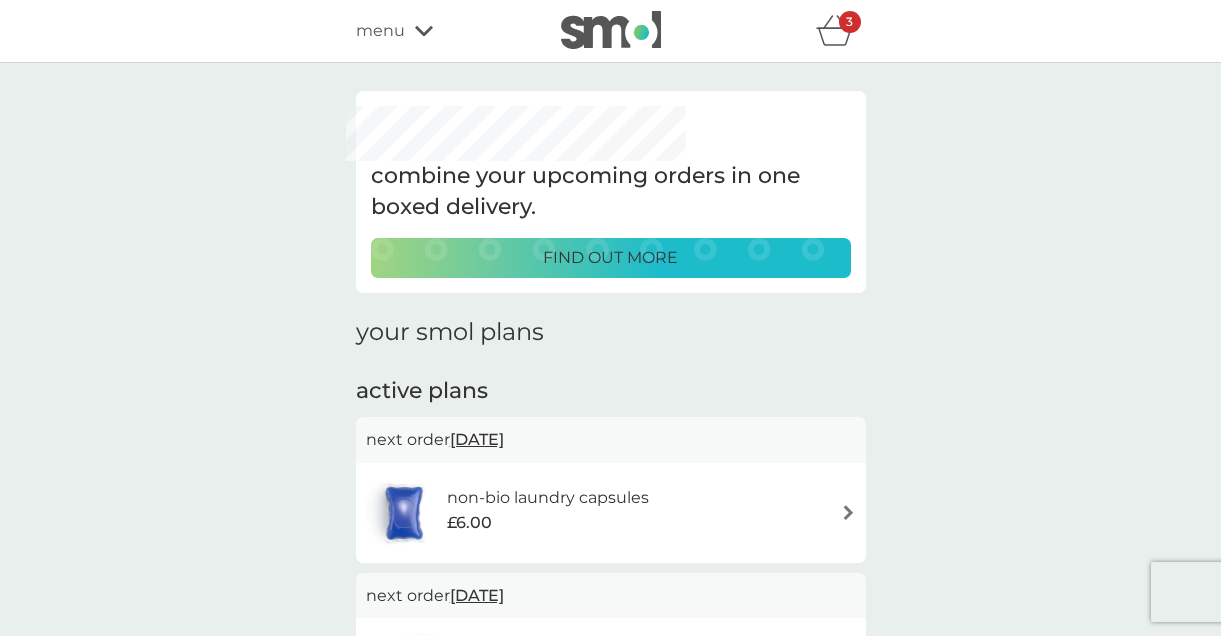 click 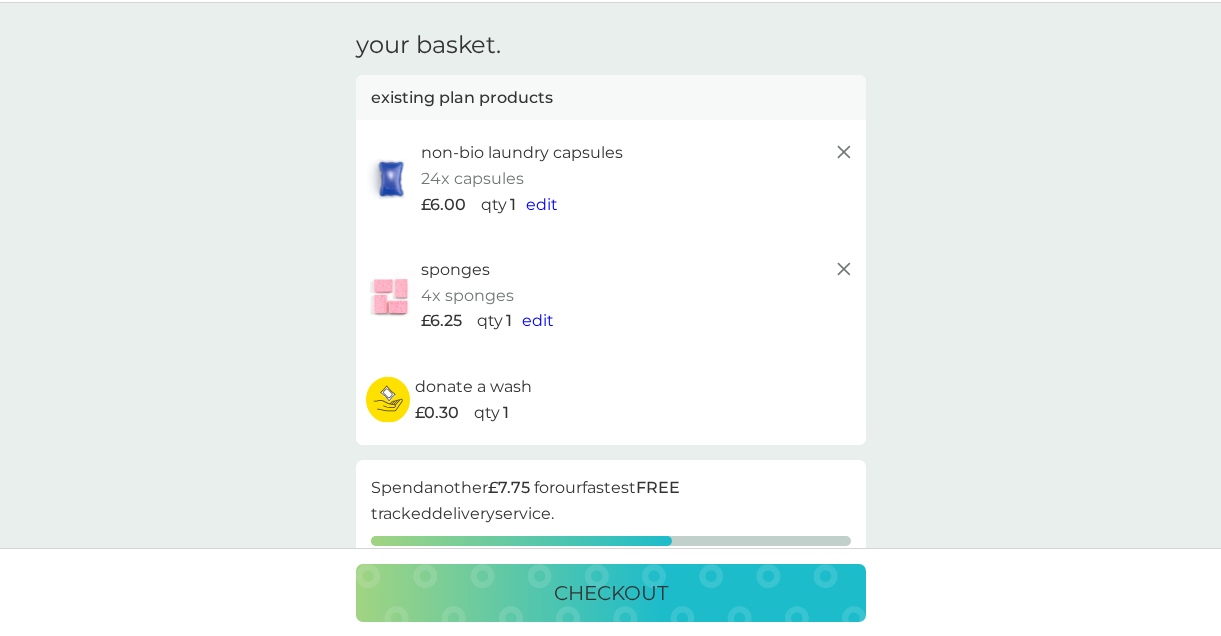 scroll, scrollTop: 65, scrollLeft: 0, axis: vertical 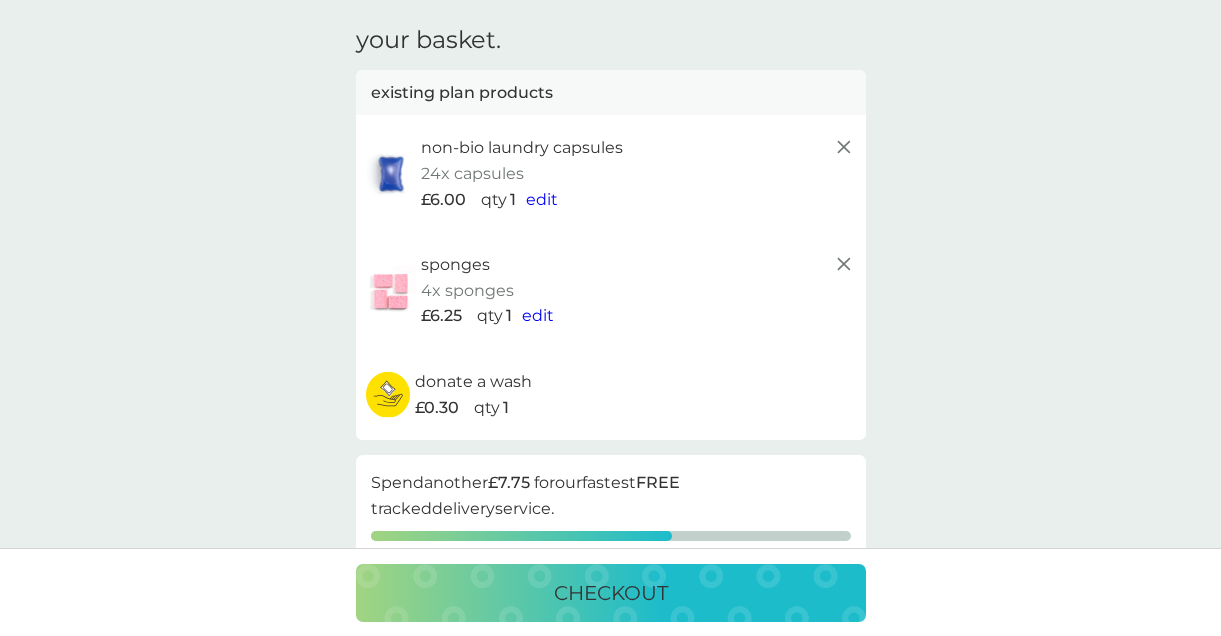 click 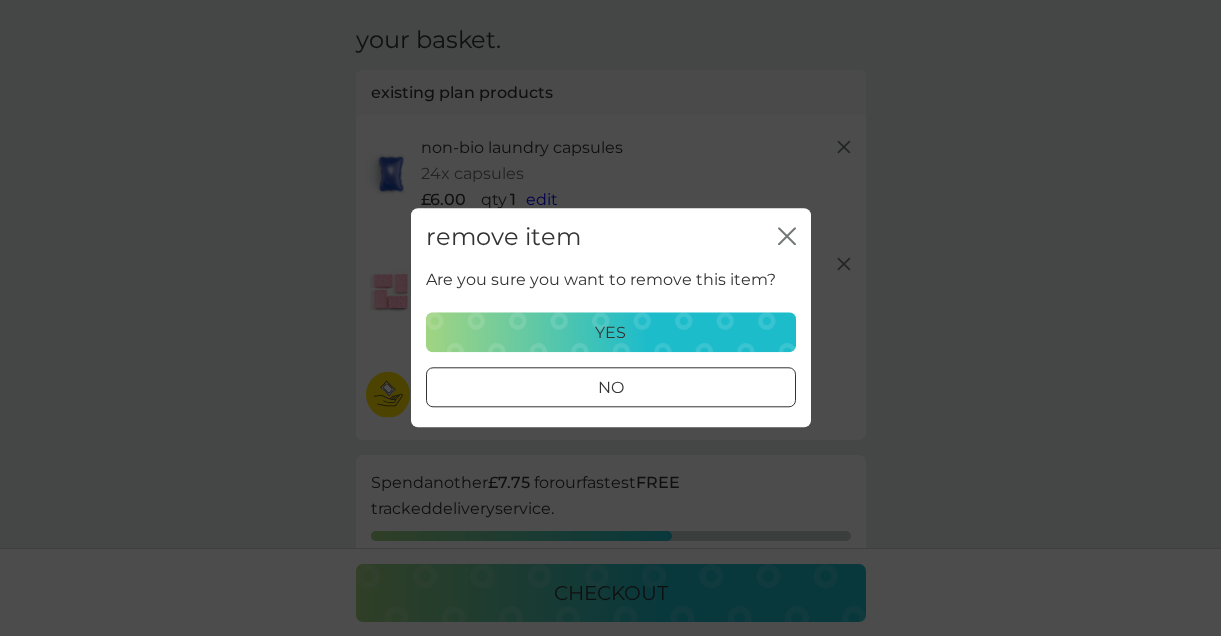 click on "yes" at bounding box center (611, 333) 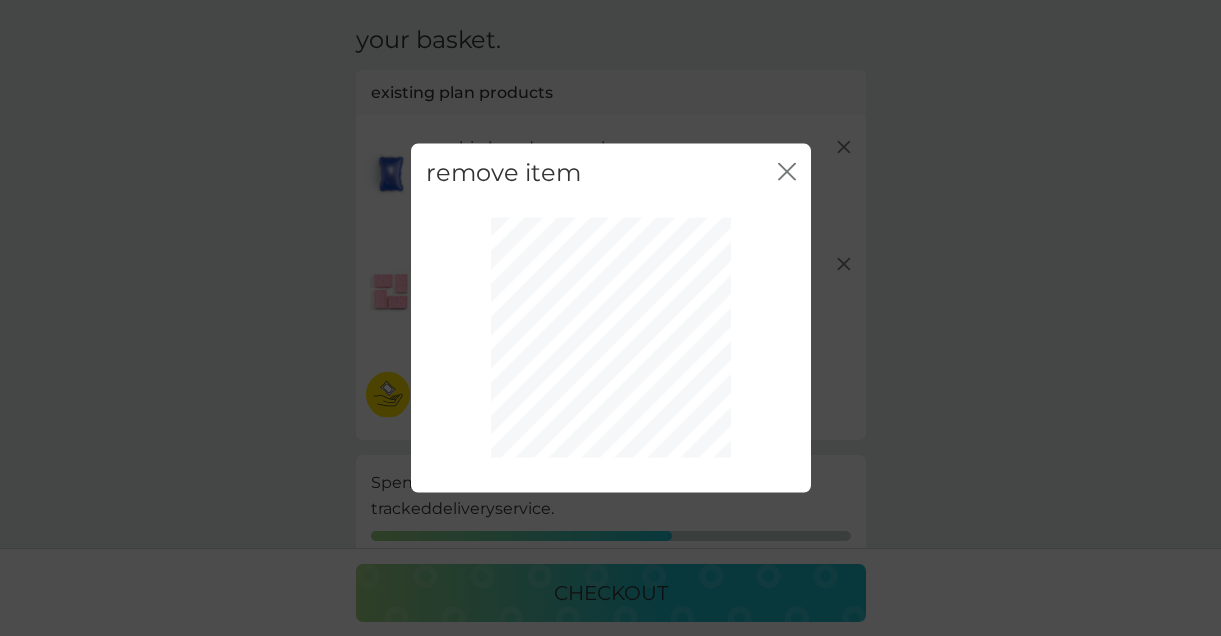 click on "close" 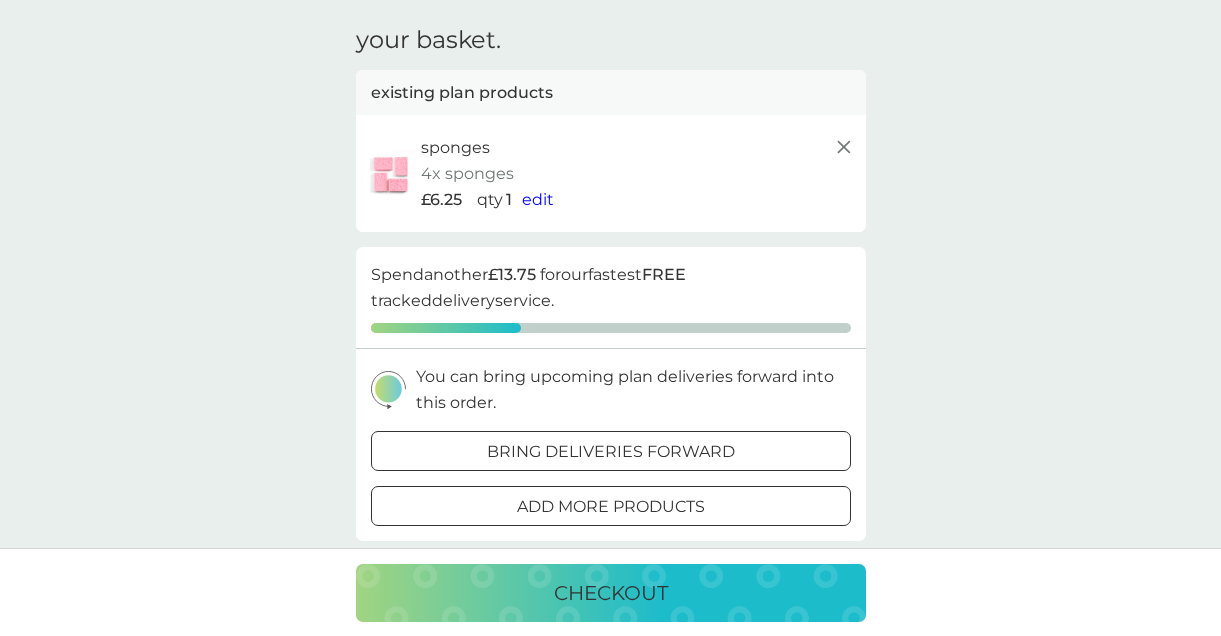 click 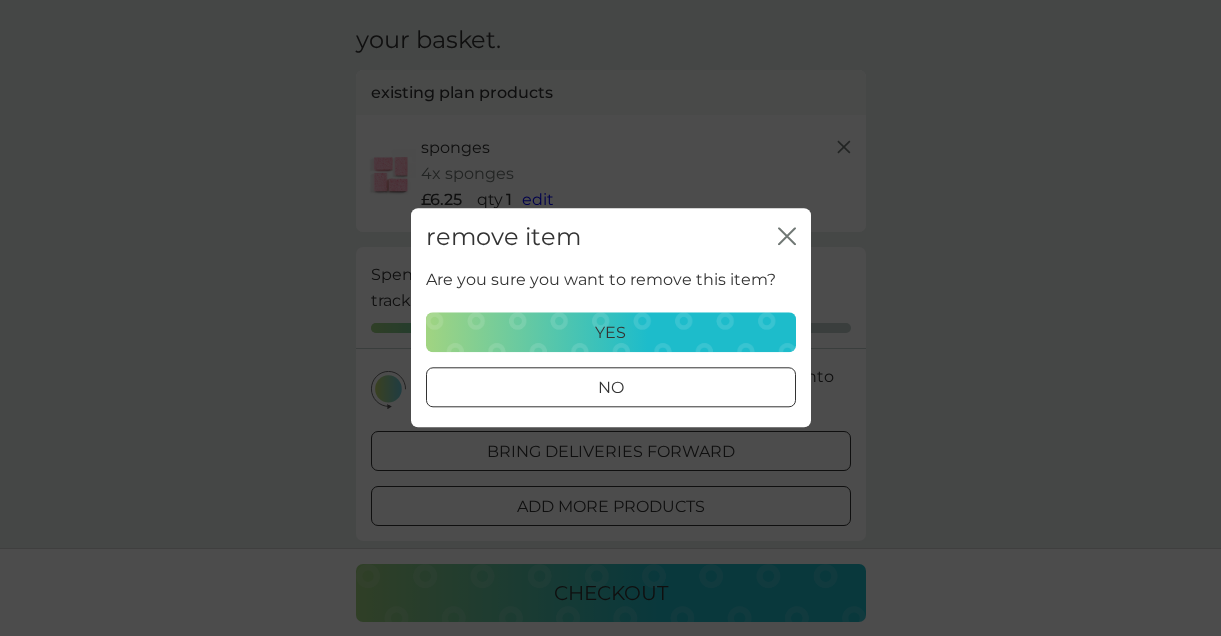 click on "yes" at bounding box center [611, 333] 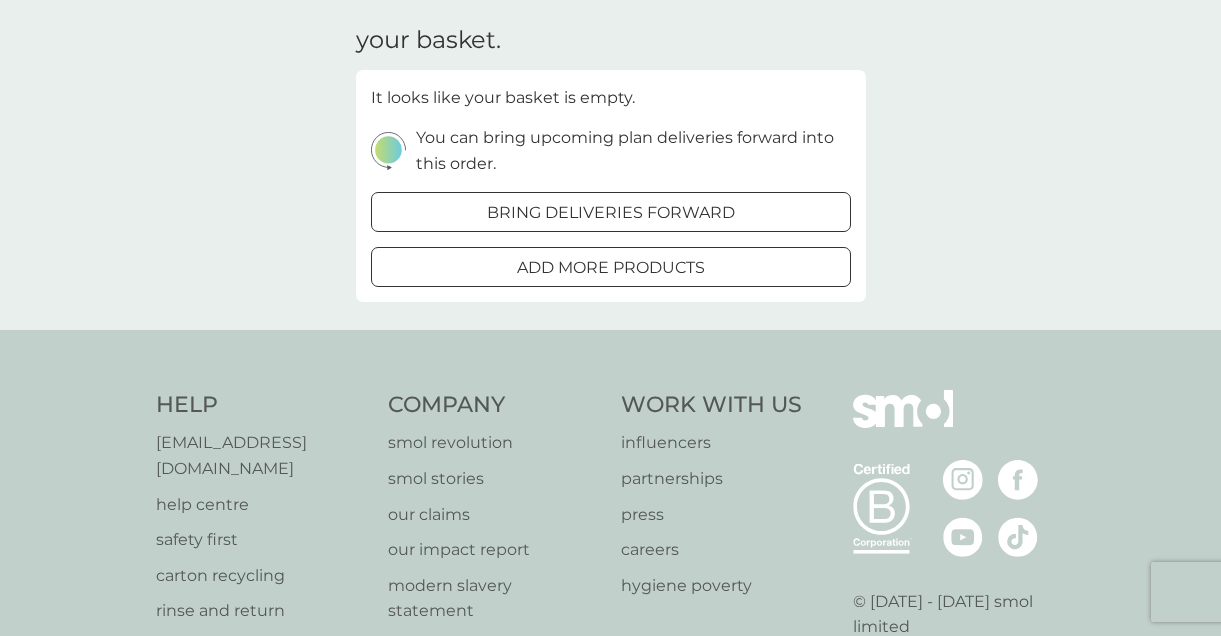 scroll, scrollTop: 0, scrollLeft: 0, axis: both 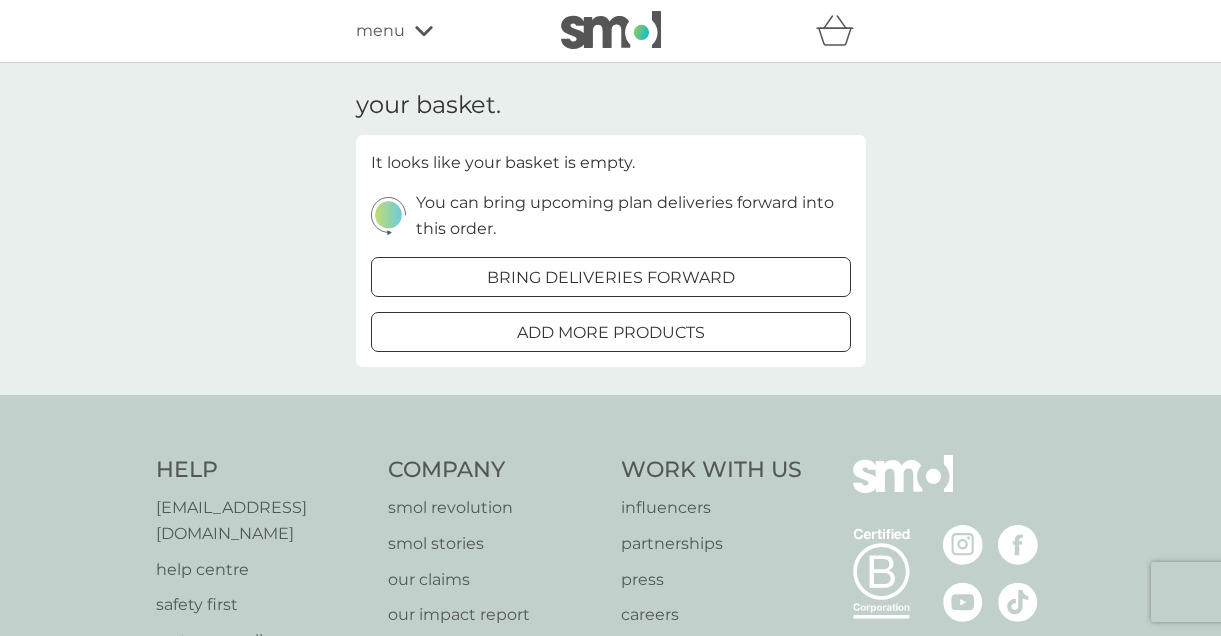 click at bounding box center (611, 30) 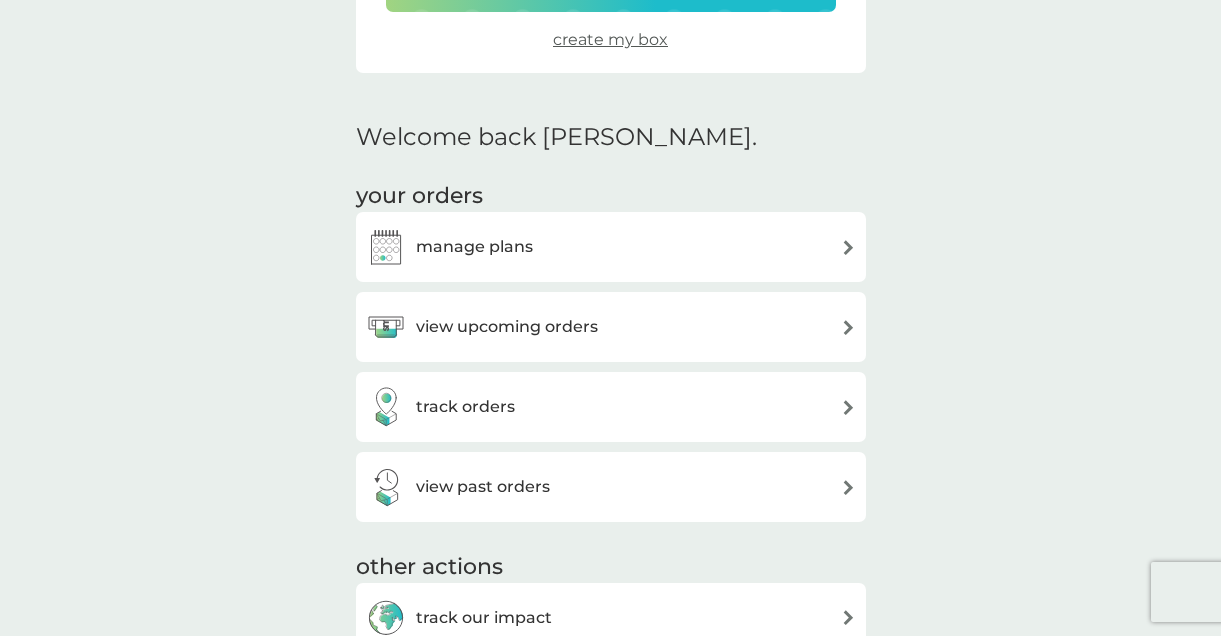 scroll, scrollTop: 513, scrollLeft: 0, axis: vertical 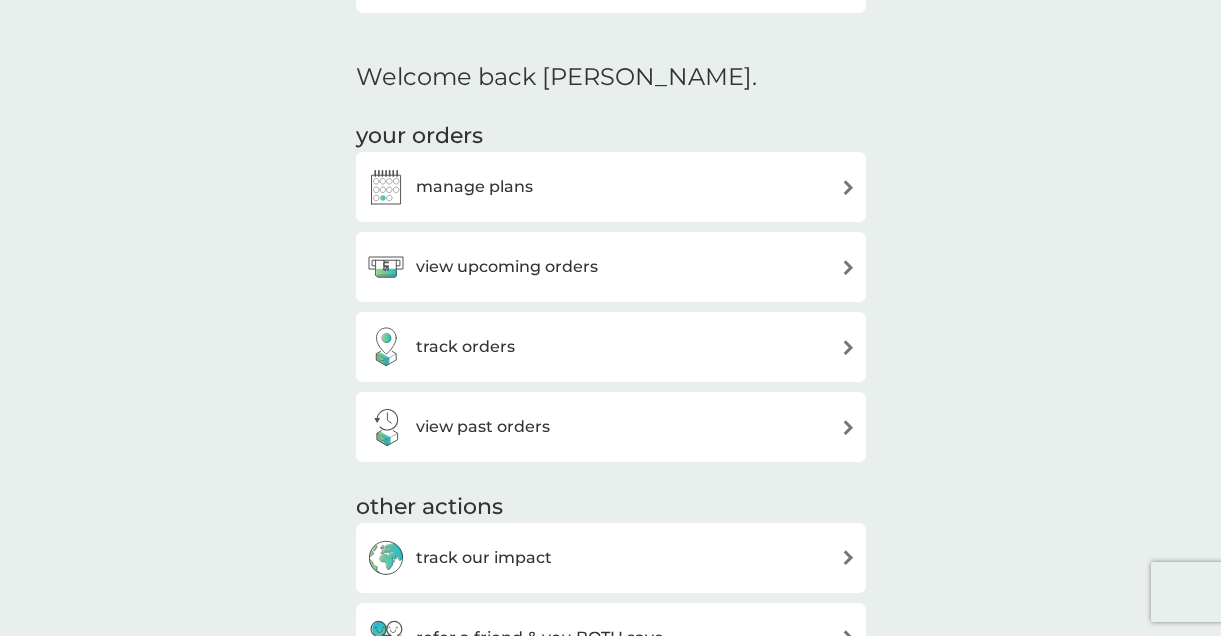 click on "manage plans" at bounding box center (611, 187) 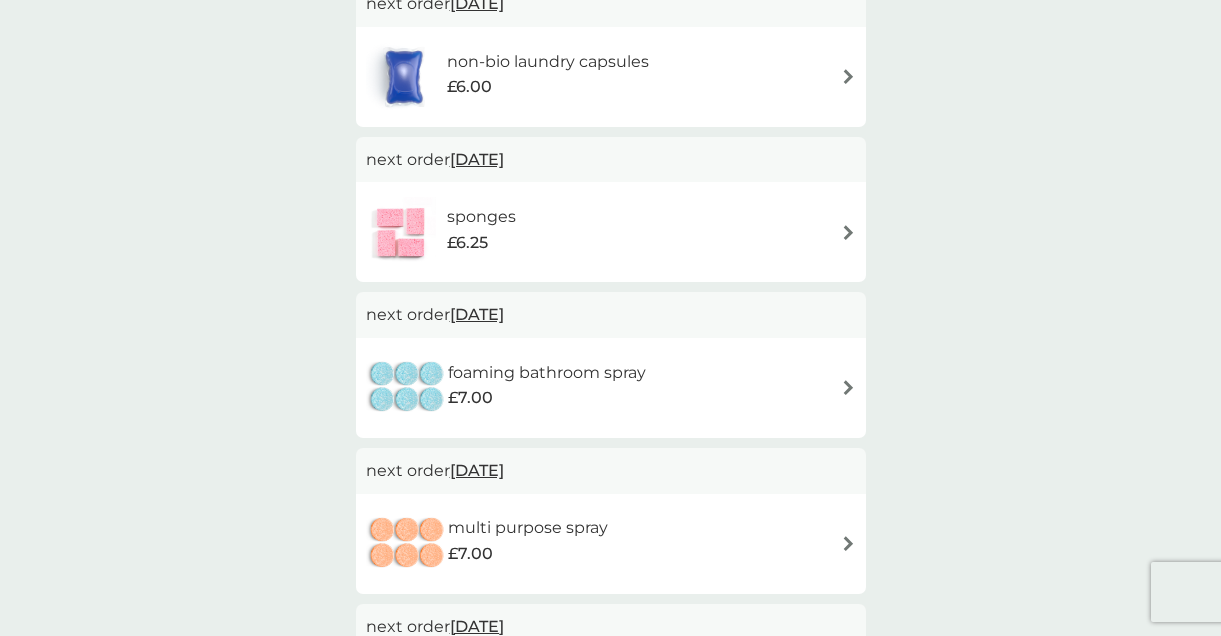 scroll, scrollTop: 568, scrollLeft: 0, axis: vertical 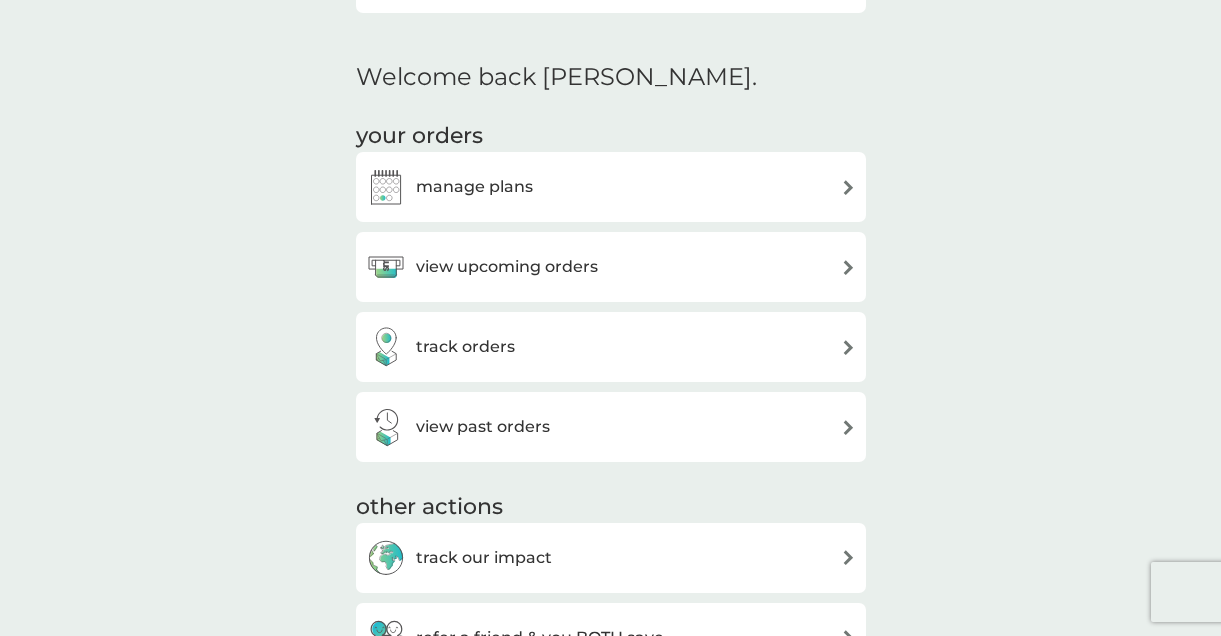 click on "view upcoming orders" at bounding box center (482, 267) 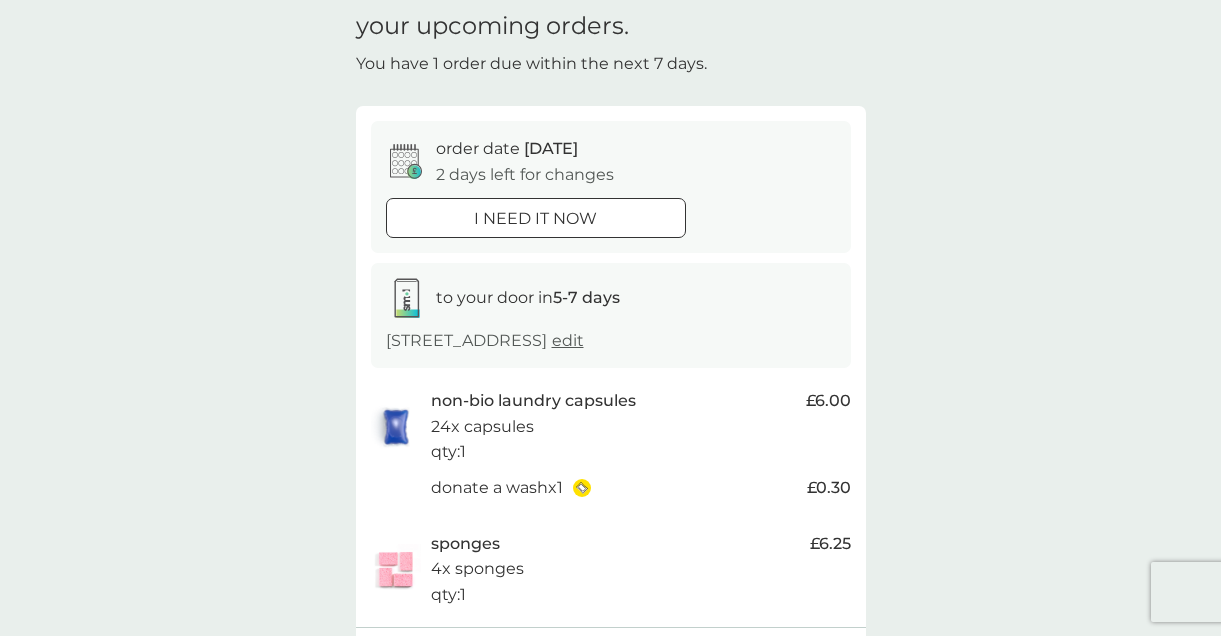 scroll, scrollTop: 0, scrollLeft: 0, axis: both 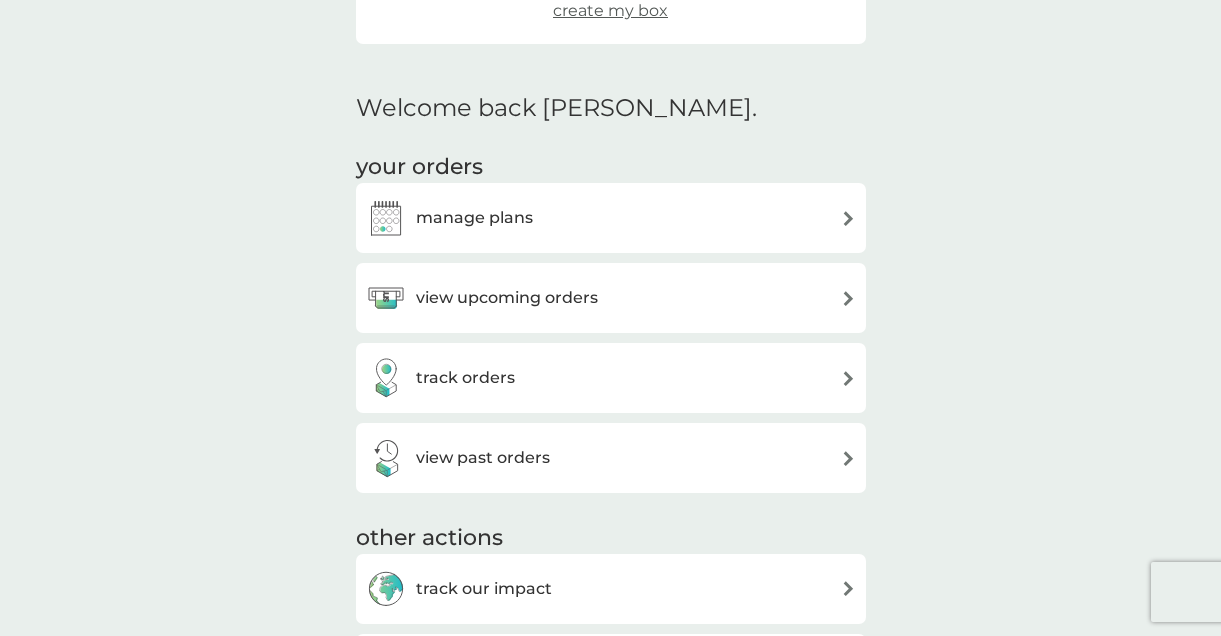 click on "view upcoming orders" at bounding box center (507, 298) 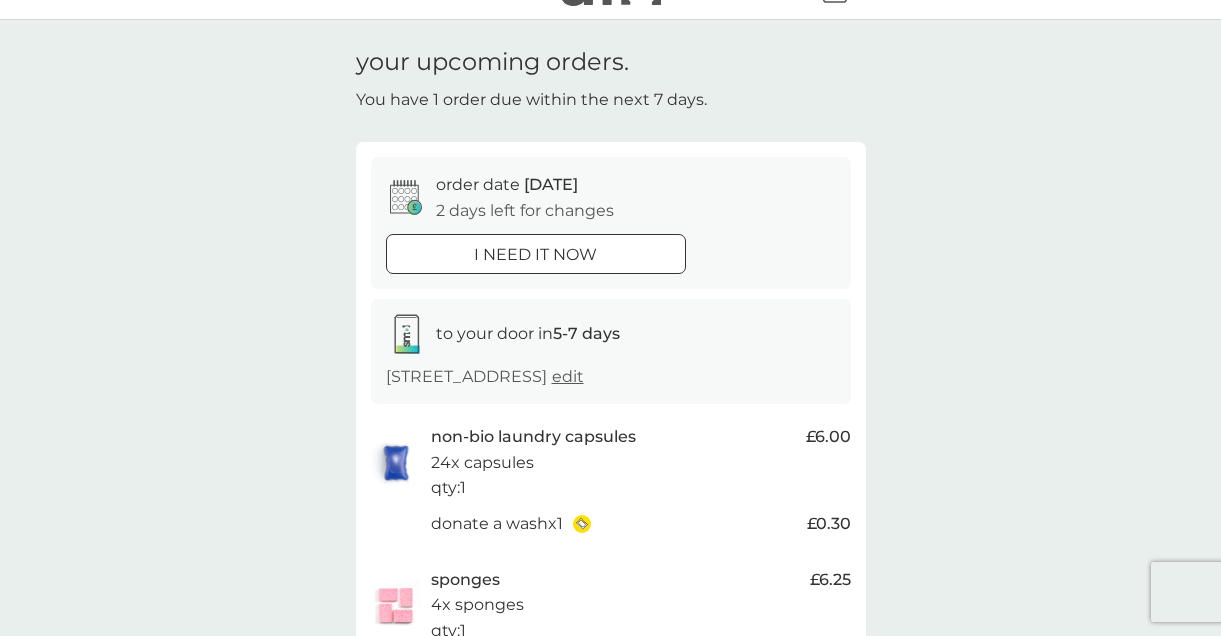 scroll, scrollTop: 0, scrollLeft: 0, axis: both 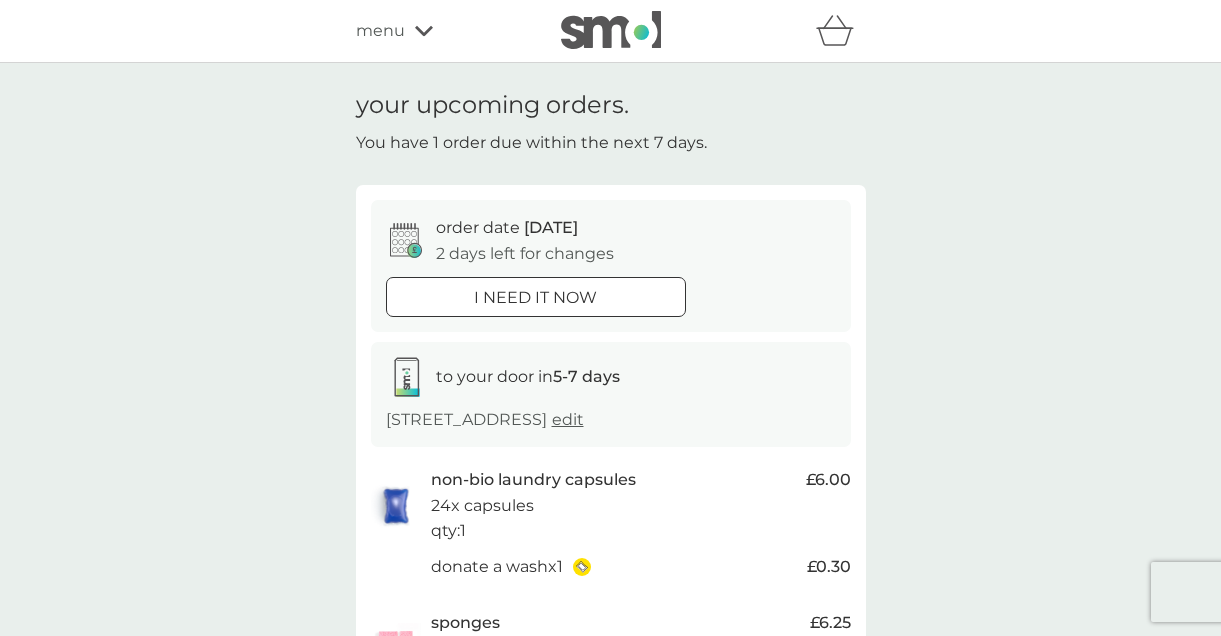 click on "i need it now" at bounding box center [535, 298] 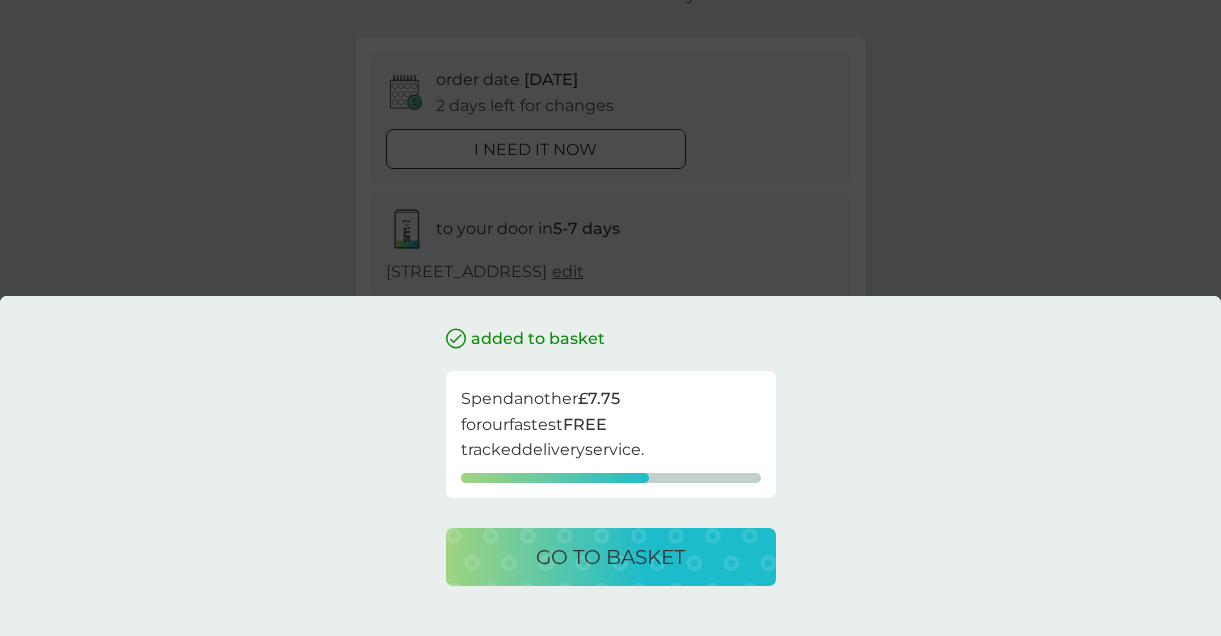 scroll, scrollTop: 168, scrollLeft: 0, axis: vertical 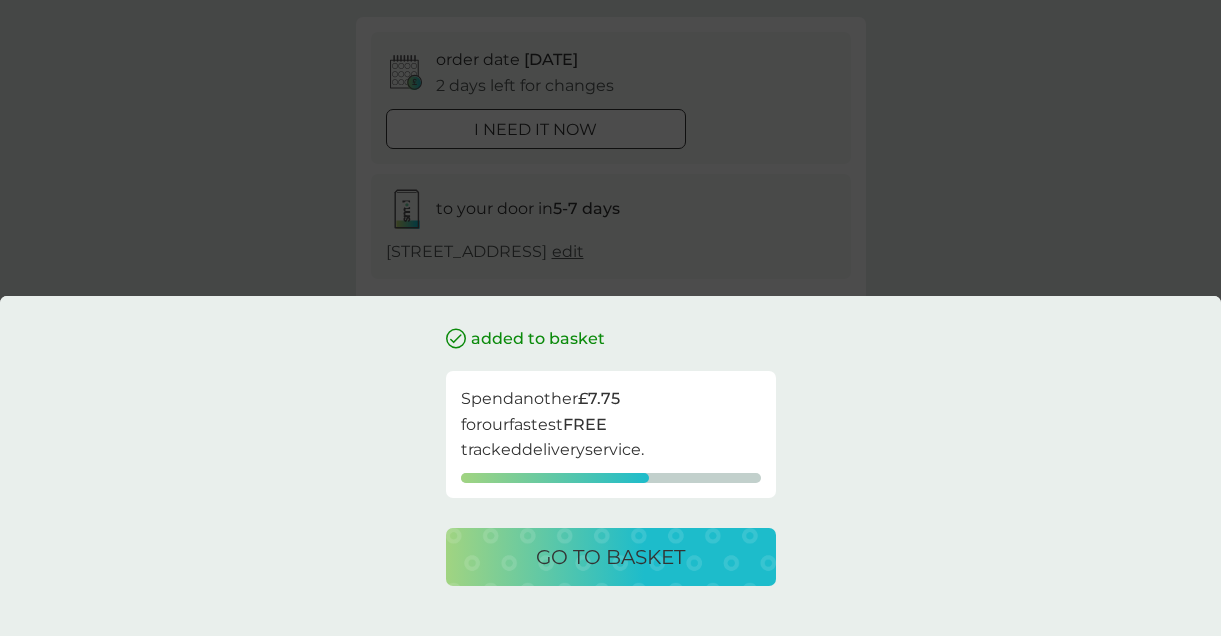 click on "added to basket Spend  another  £7.75   for  our  fastest  FREE   tracked  delivery  service.  go to basket" at bounding box center [610, 318] 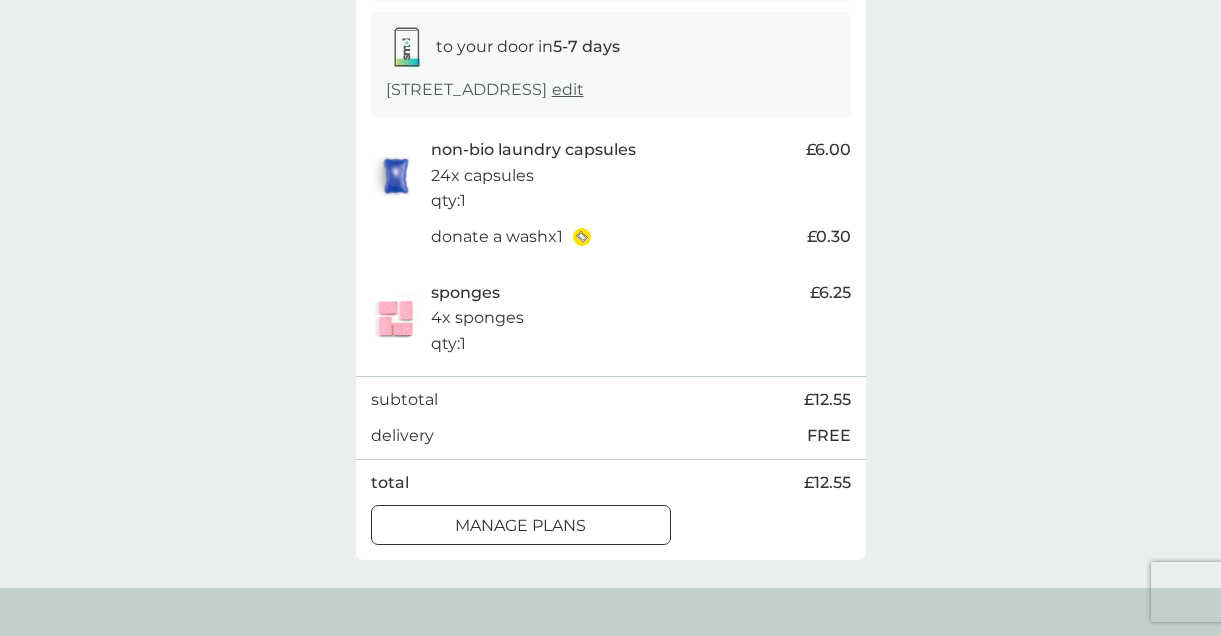 scroll, scrollTop: 387, scrollLeft: 0, axis: vertical 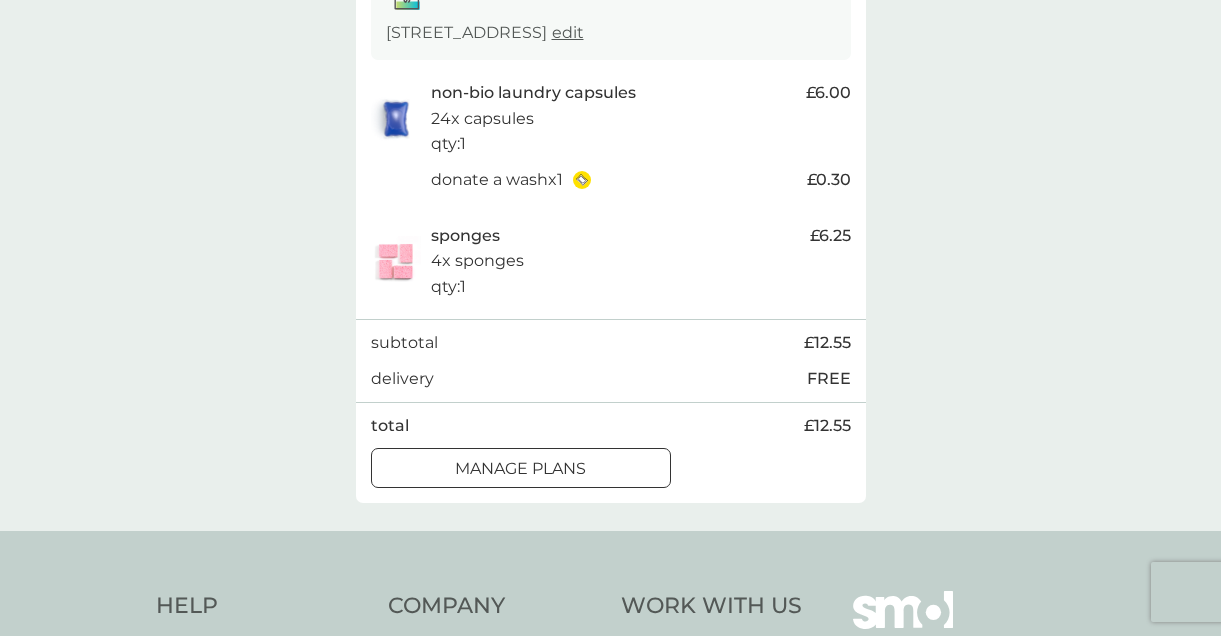 click on "manage plans" at bounding box center [521, 468] 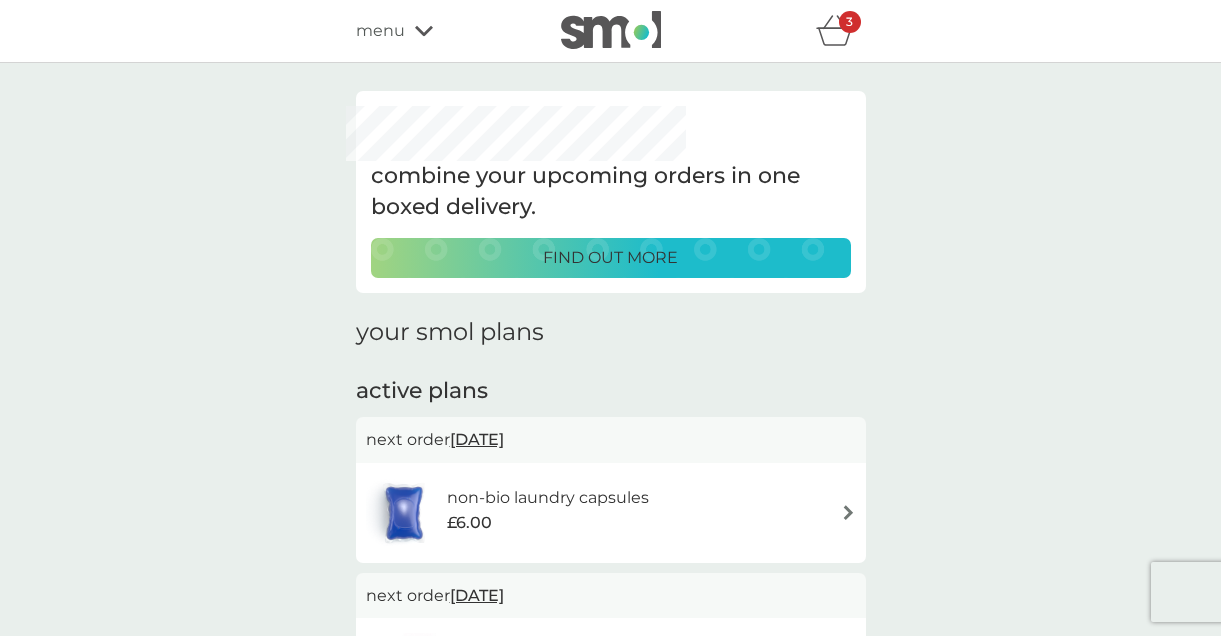 click on "[DATE]" at bounding box center [477, 439] 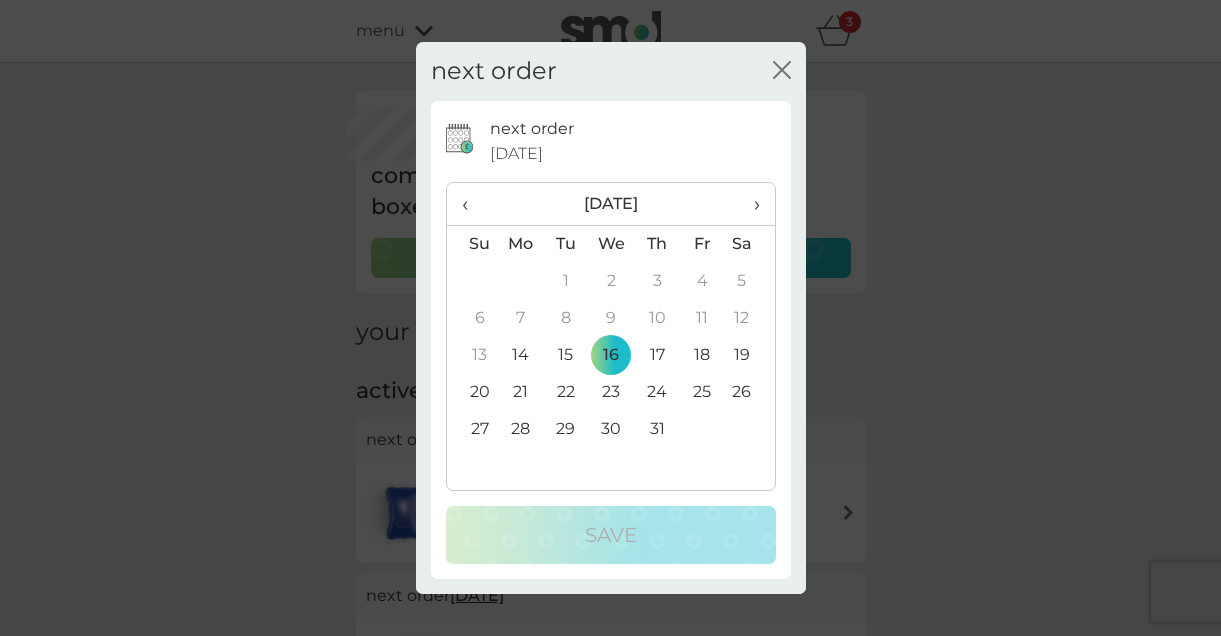 click on "14" at bounding box center (521, 355) 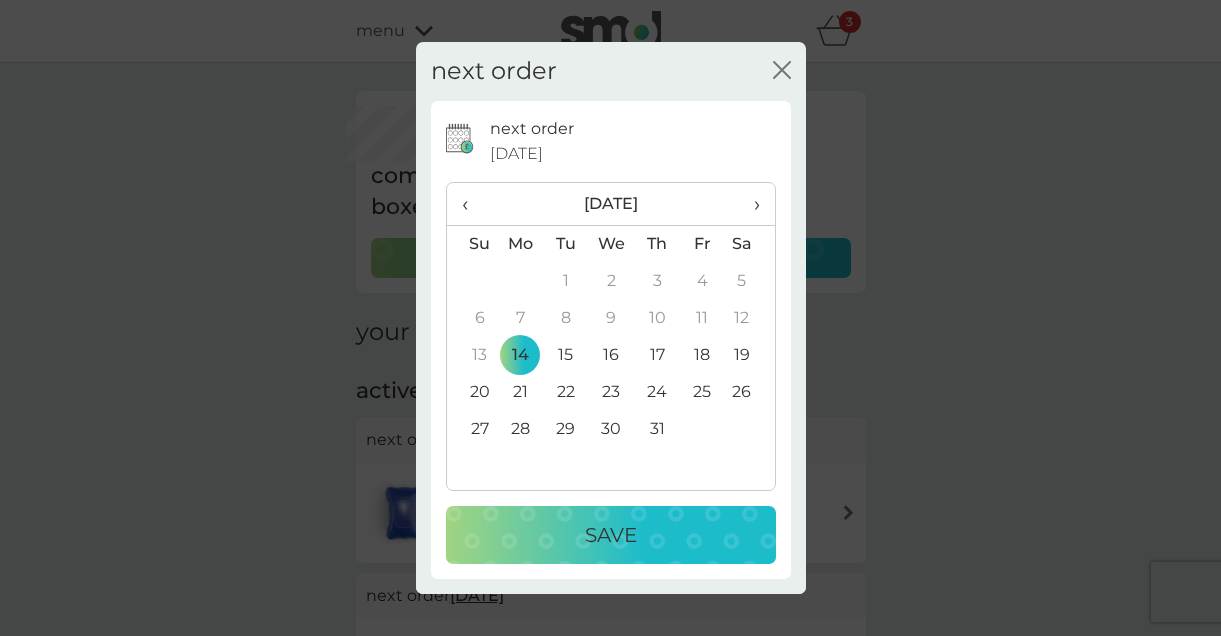 click on "Save" at bounding box center [611, 535] 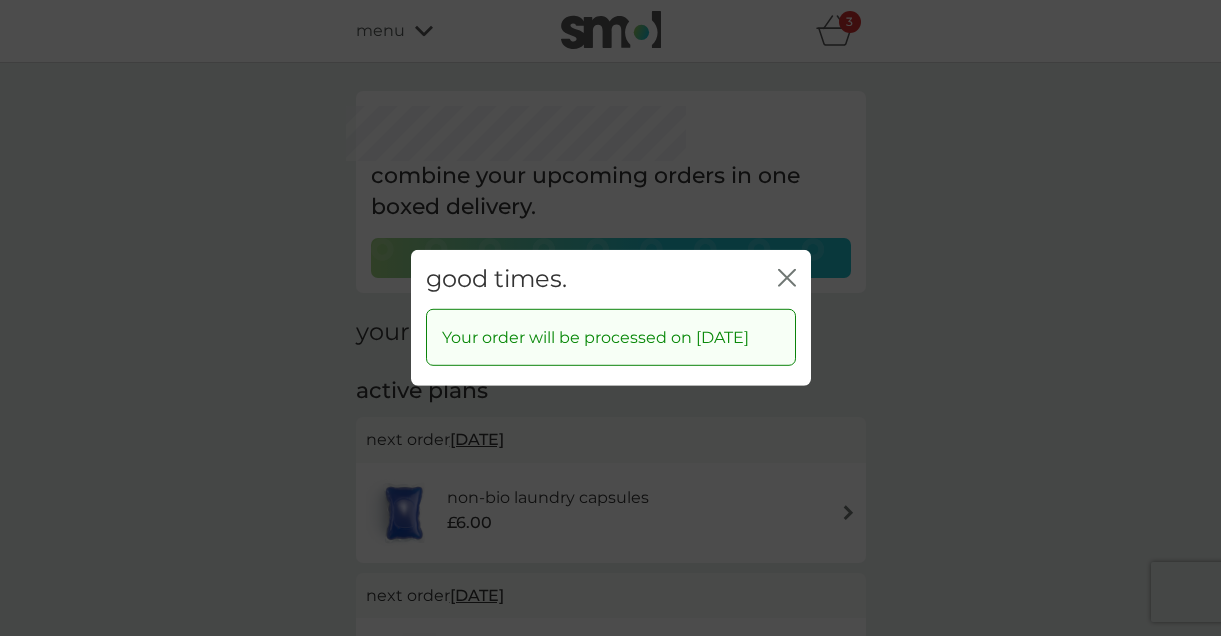 click on "close" 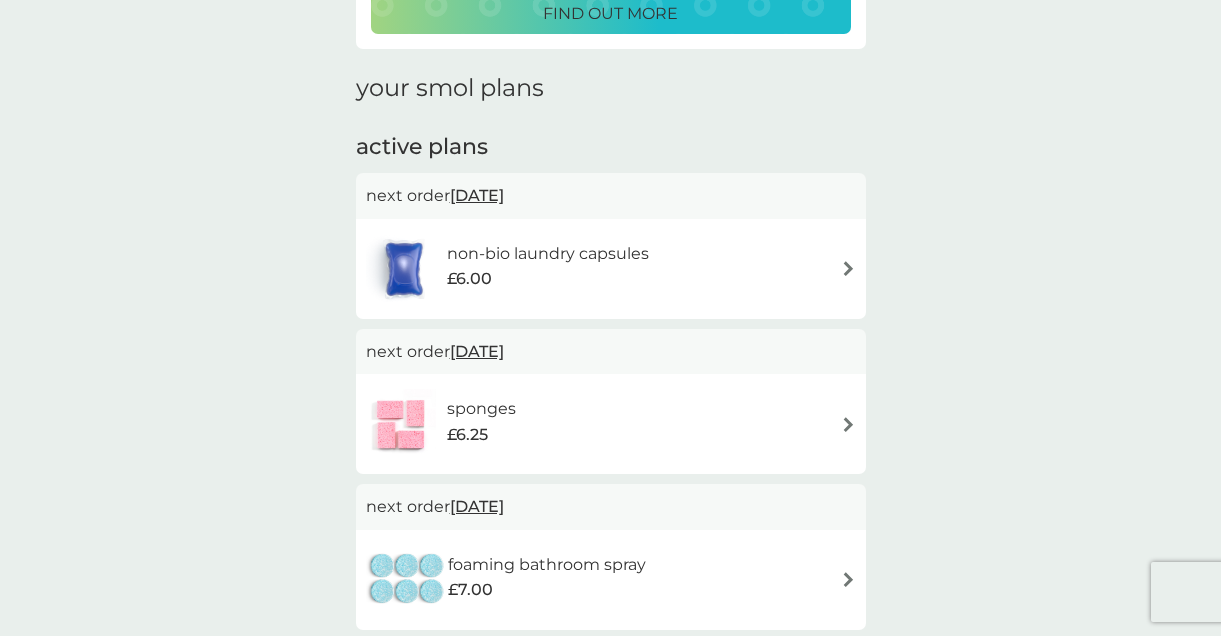scroll, scrollTop: 284, scrollLeft: 0, axis: vertical 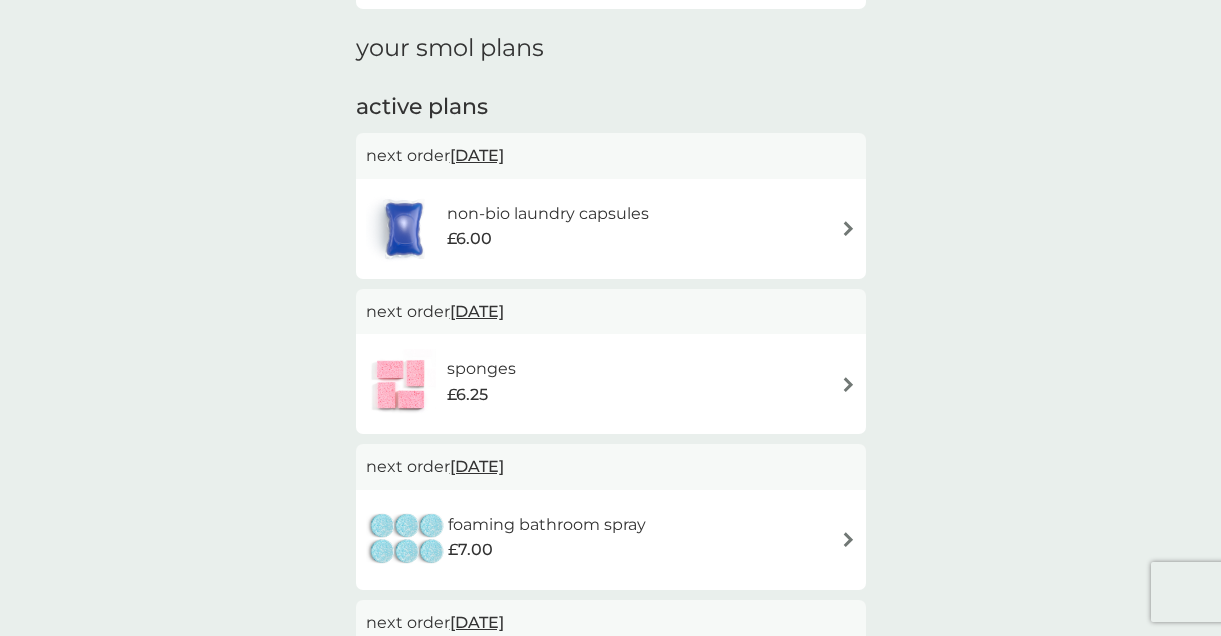 click on "[DATE]" at bounding box center [477, 311] 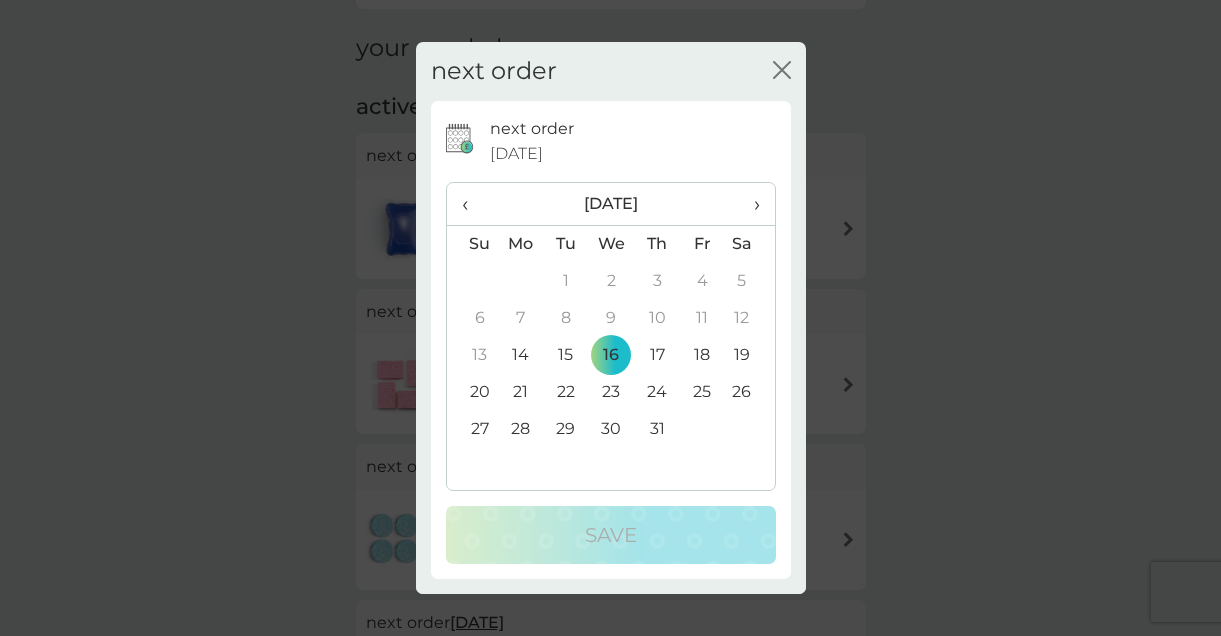 click on "14" at bounding box center [521, 355] 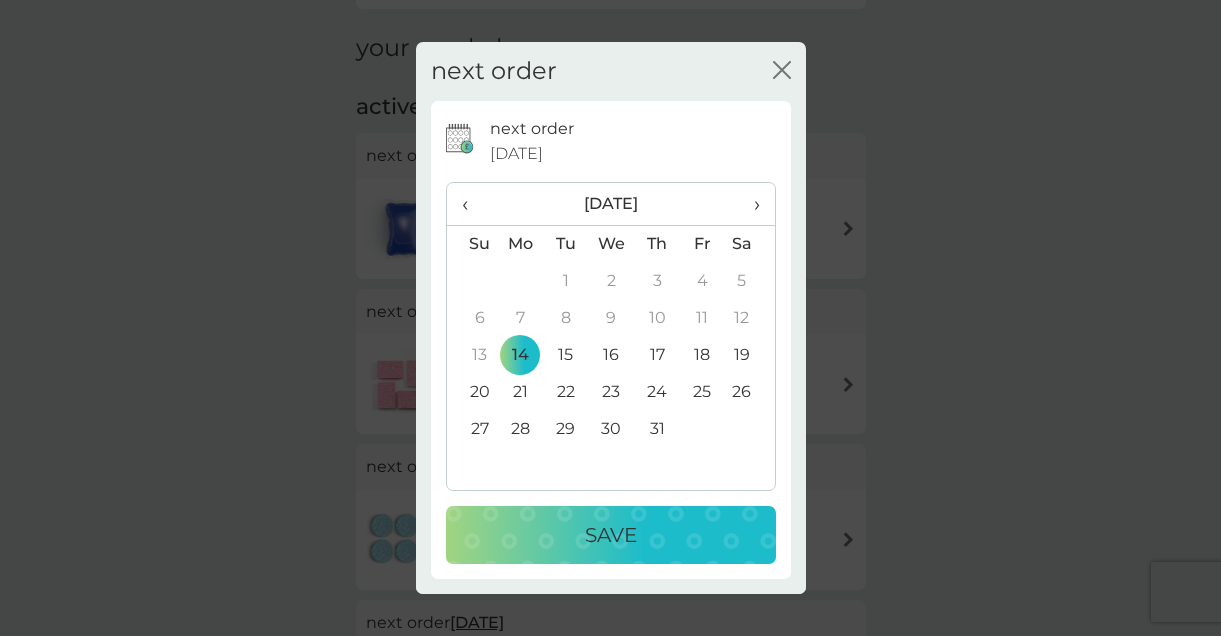click on "Save" at bounding box center [611, 535] 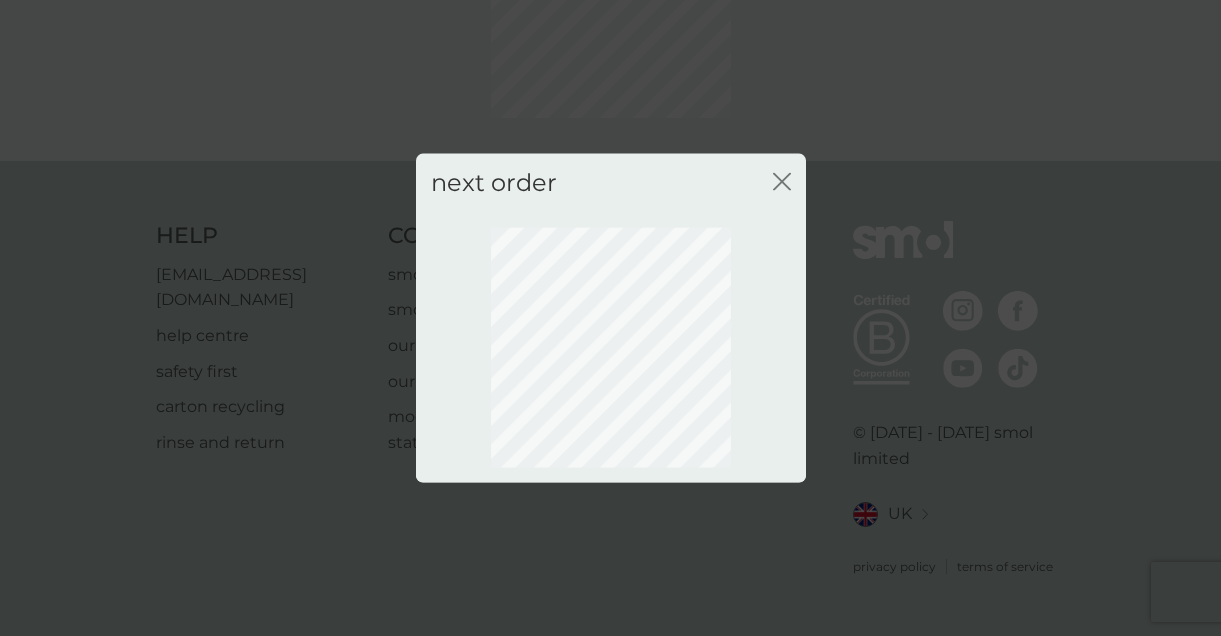 scroll, scrollTop: 202, scrollLeft: 0, axis: vertical 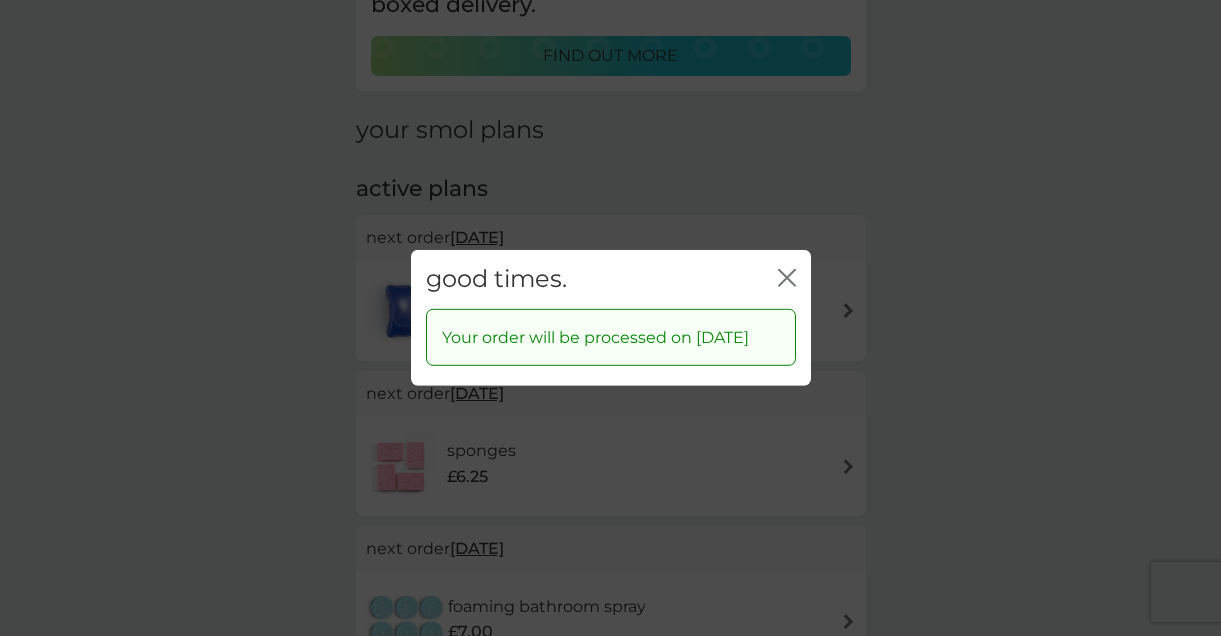 click on "close" 